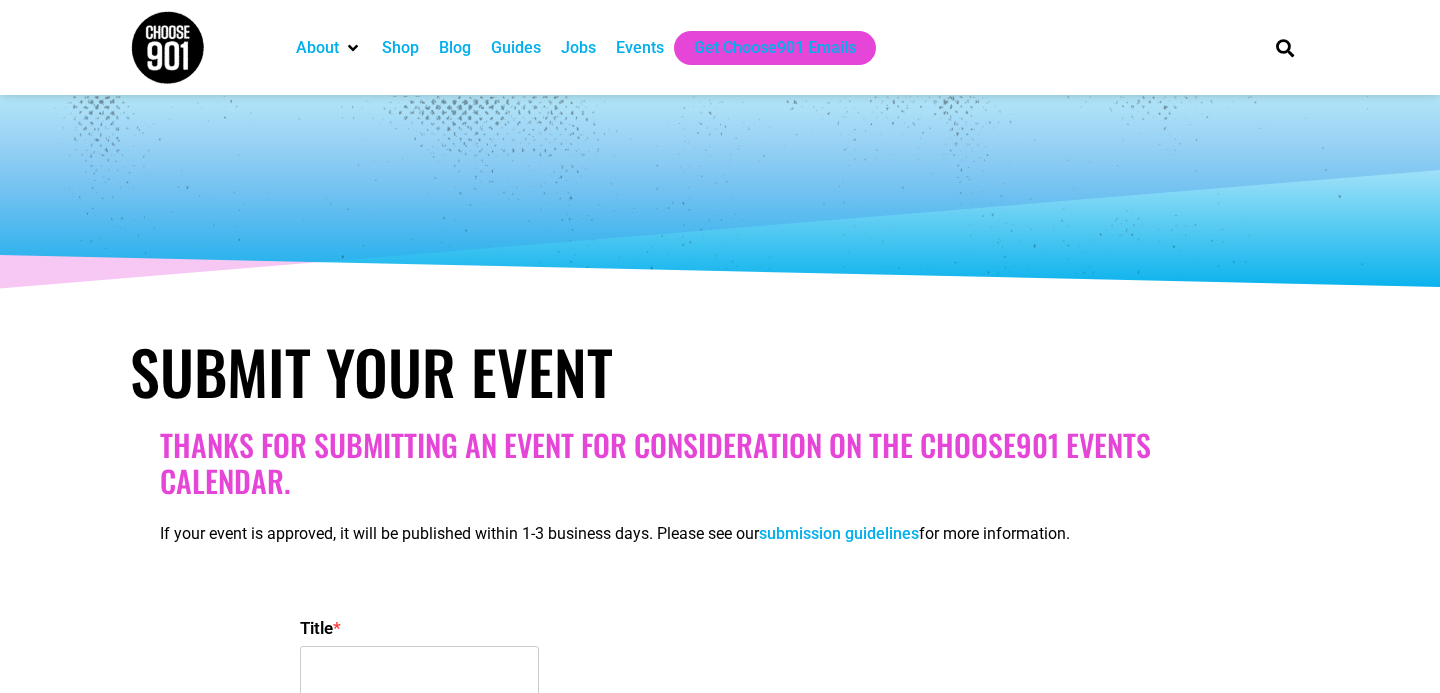 select 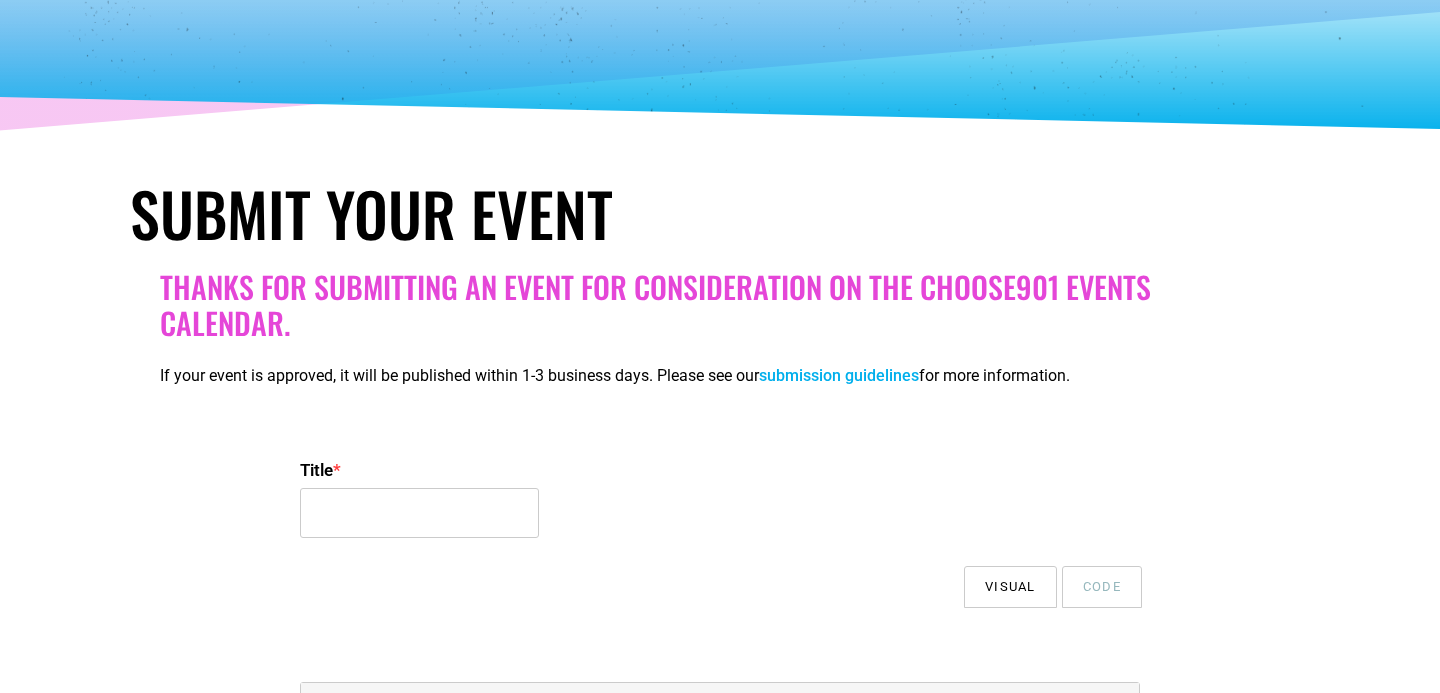 scroll, scrollTop: 0, scrollLeft: 0, axis: both 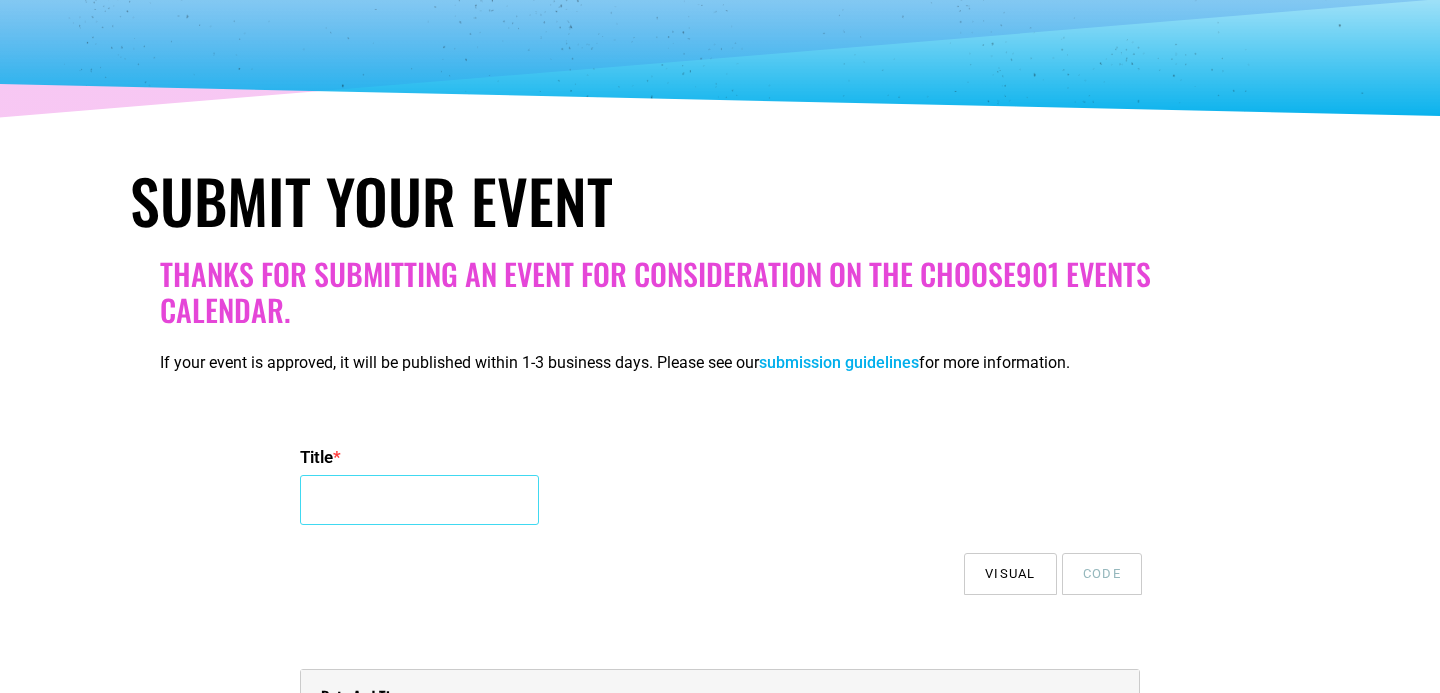 click on "Title  *" at bounding box center [419, 500] 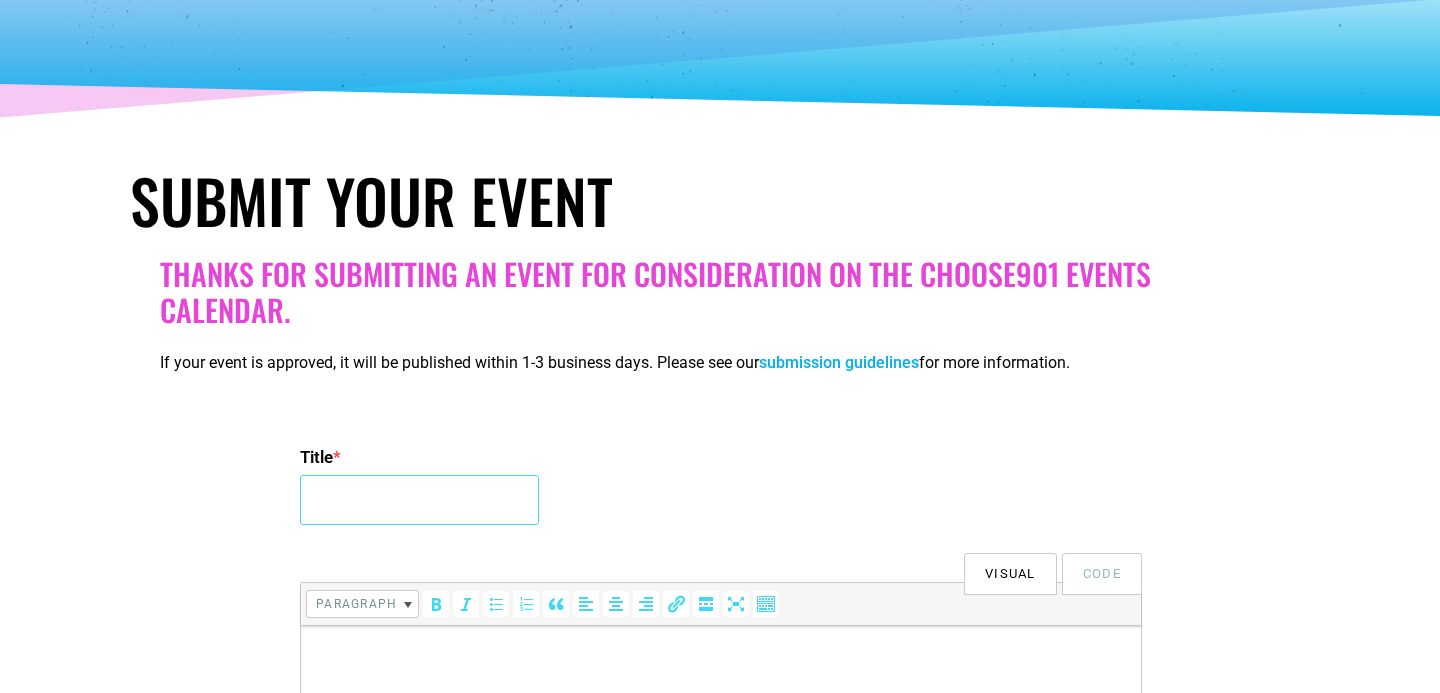 scroll, scrollTop: 0, scrollLeft: 0, axis: both 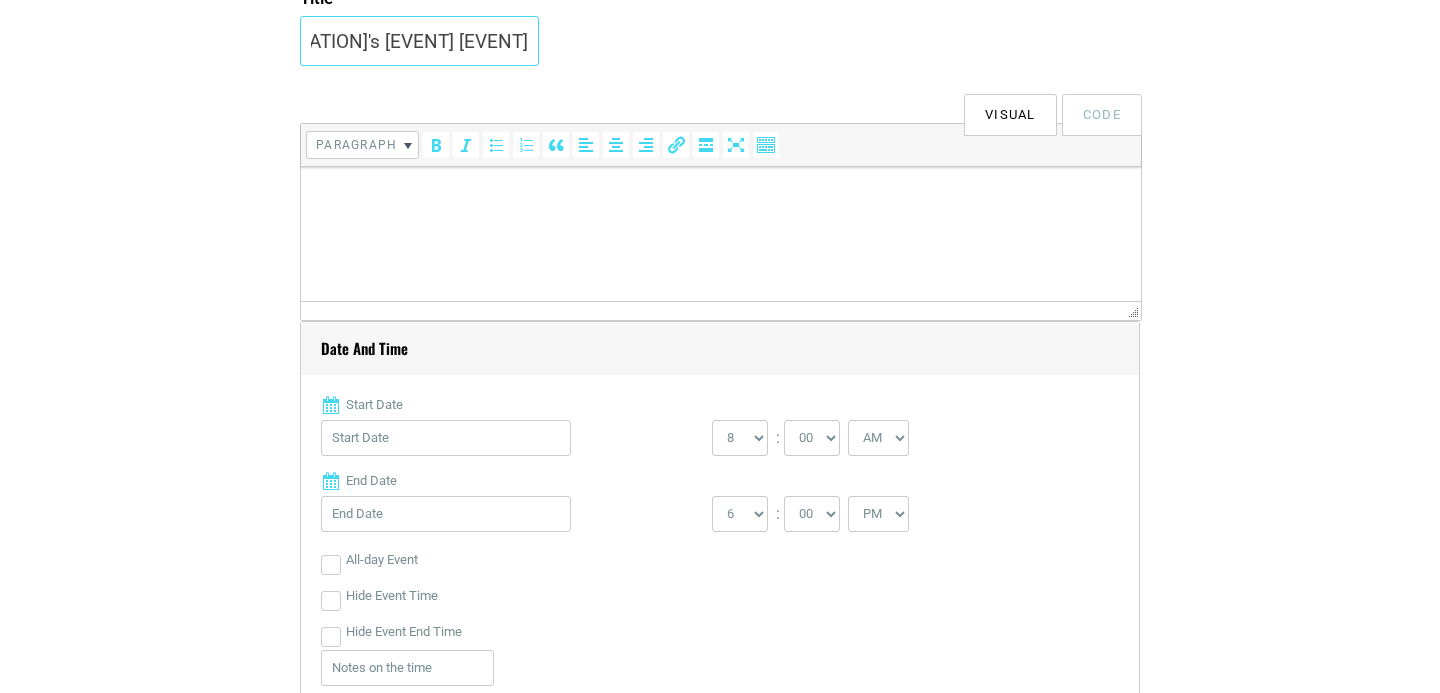 type on "[ORGANIZATION]'s [EVENT] [EVENT]" 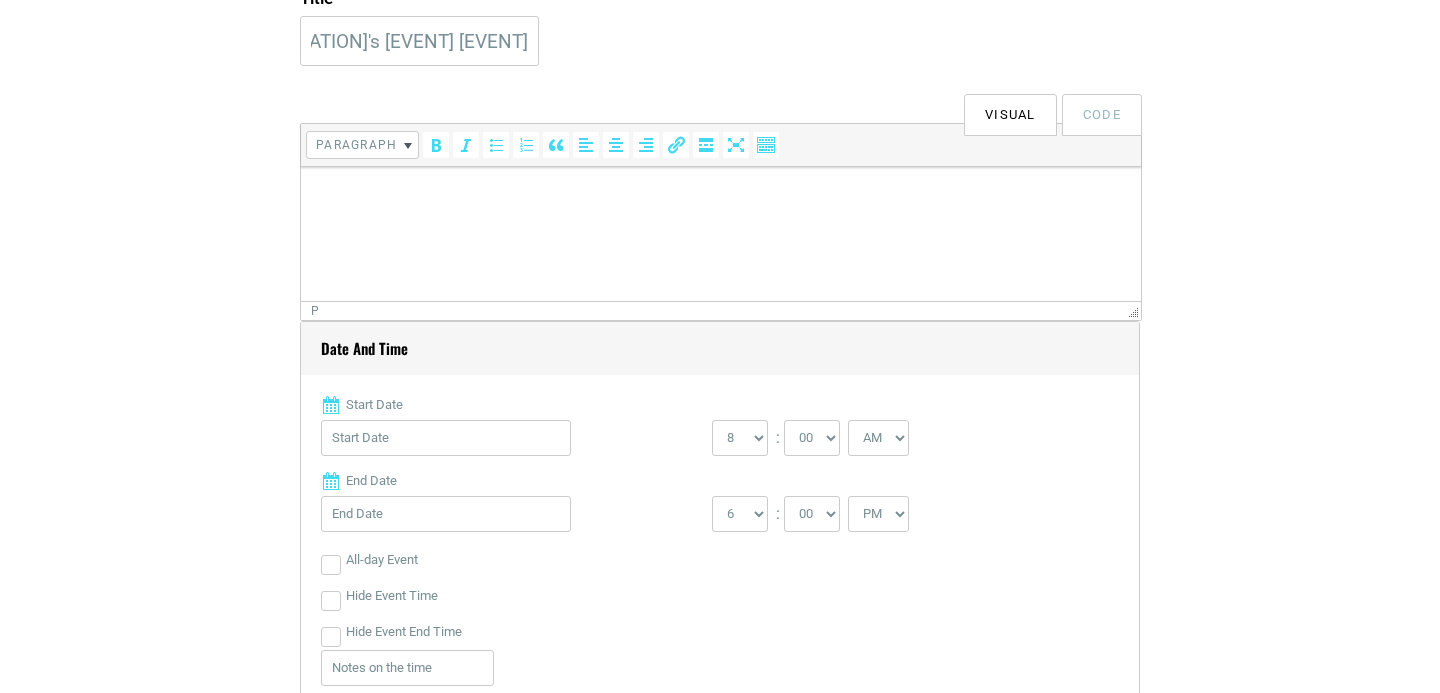 click at bounding box center (721, 195) 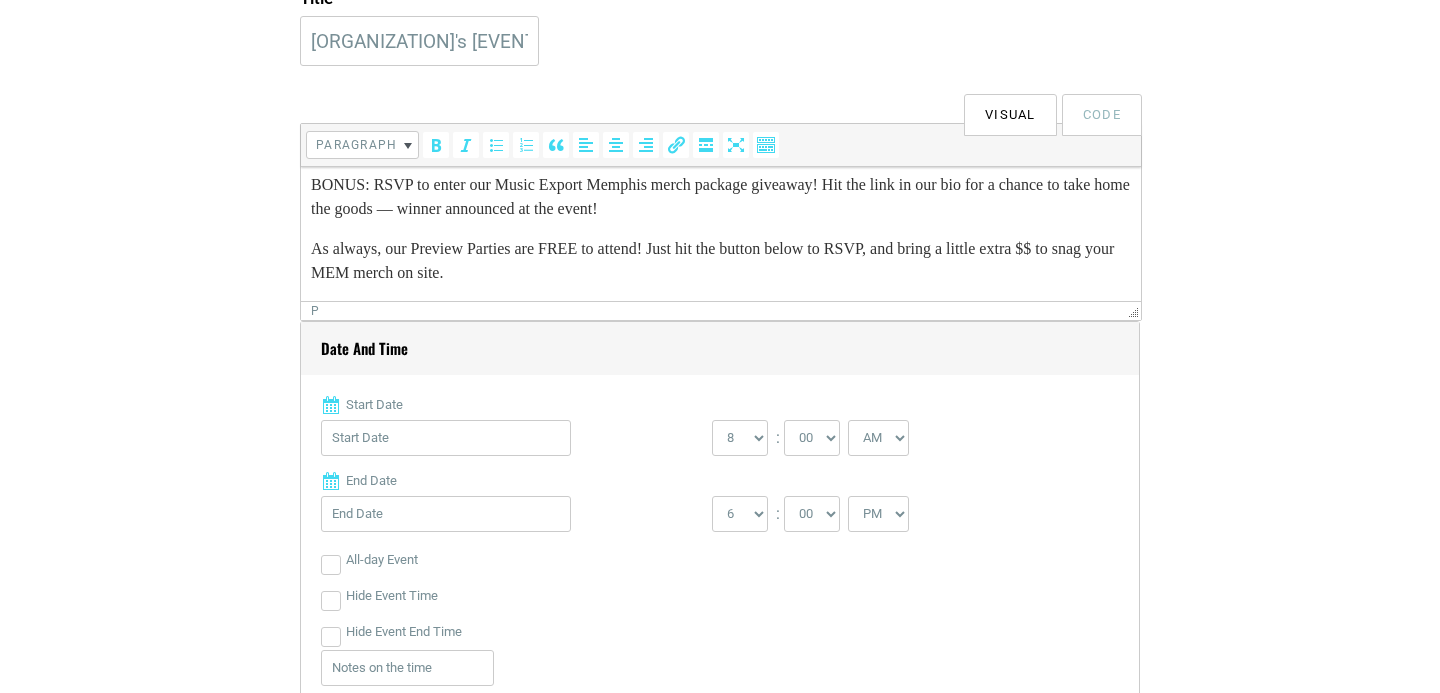scroll, scrollTop: 0, scrollLeft: 0, axis: both 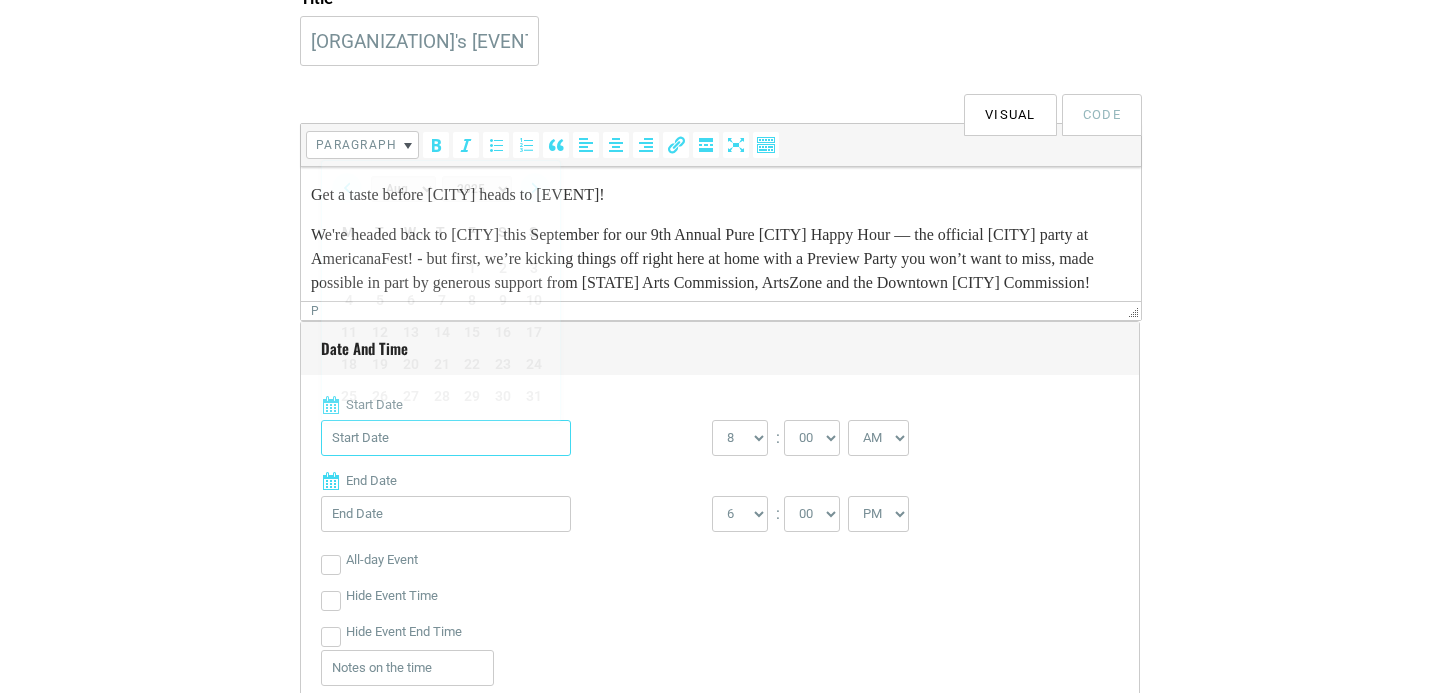 click on "Start Date" at bounding box center [446, 438] 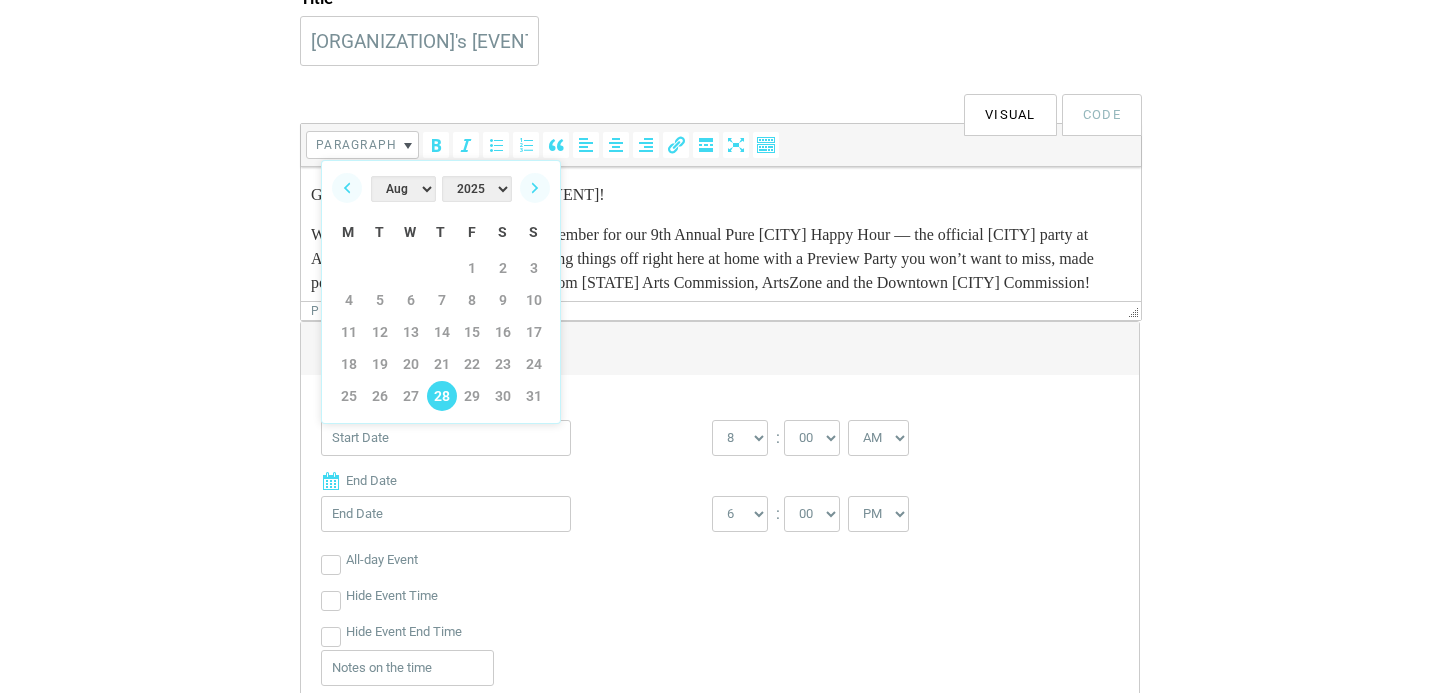 click on "28" at bounding box center (442, 396) 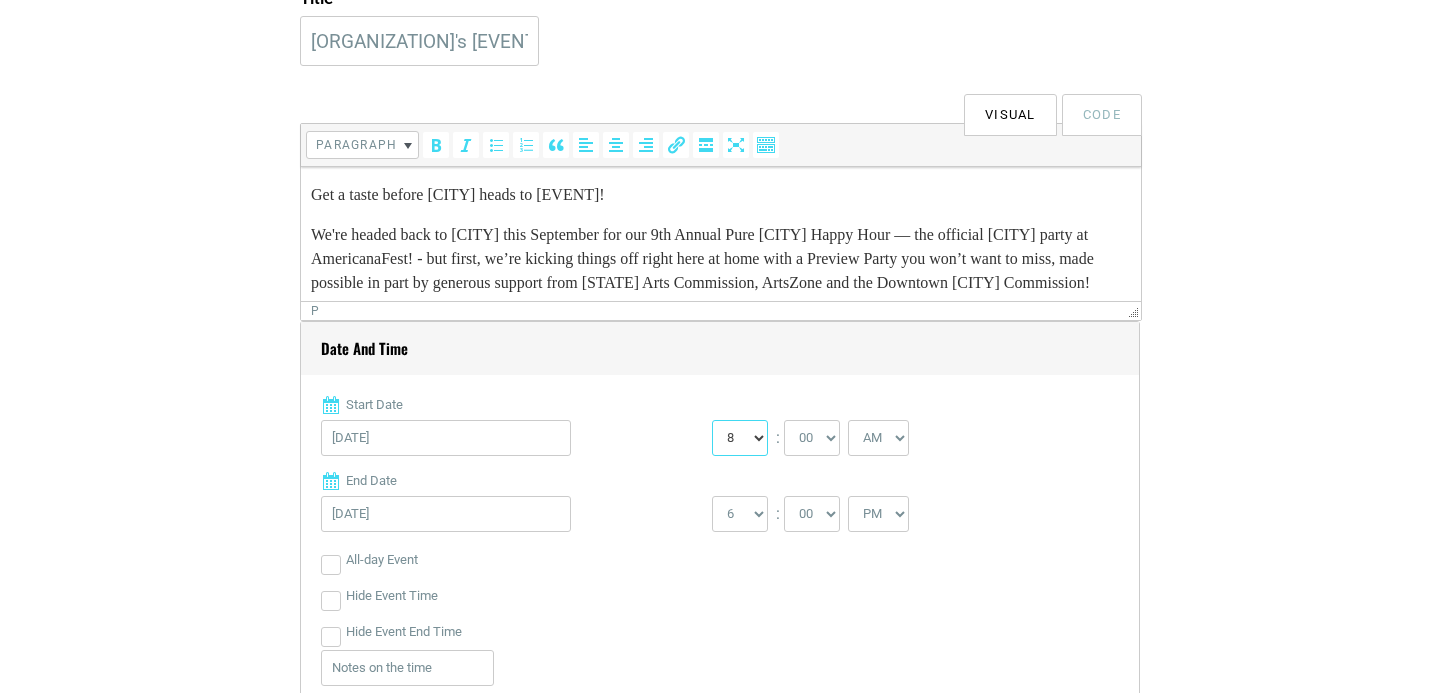 click on "0
1
2
3
4
5
6
7
8
9
10
11
12" at bounding box center (740, 438) 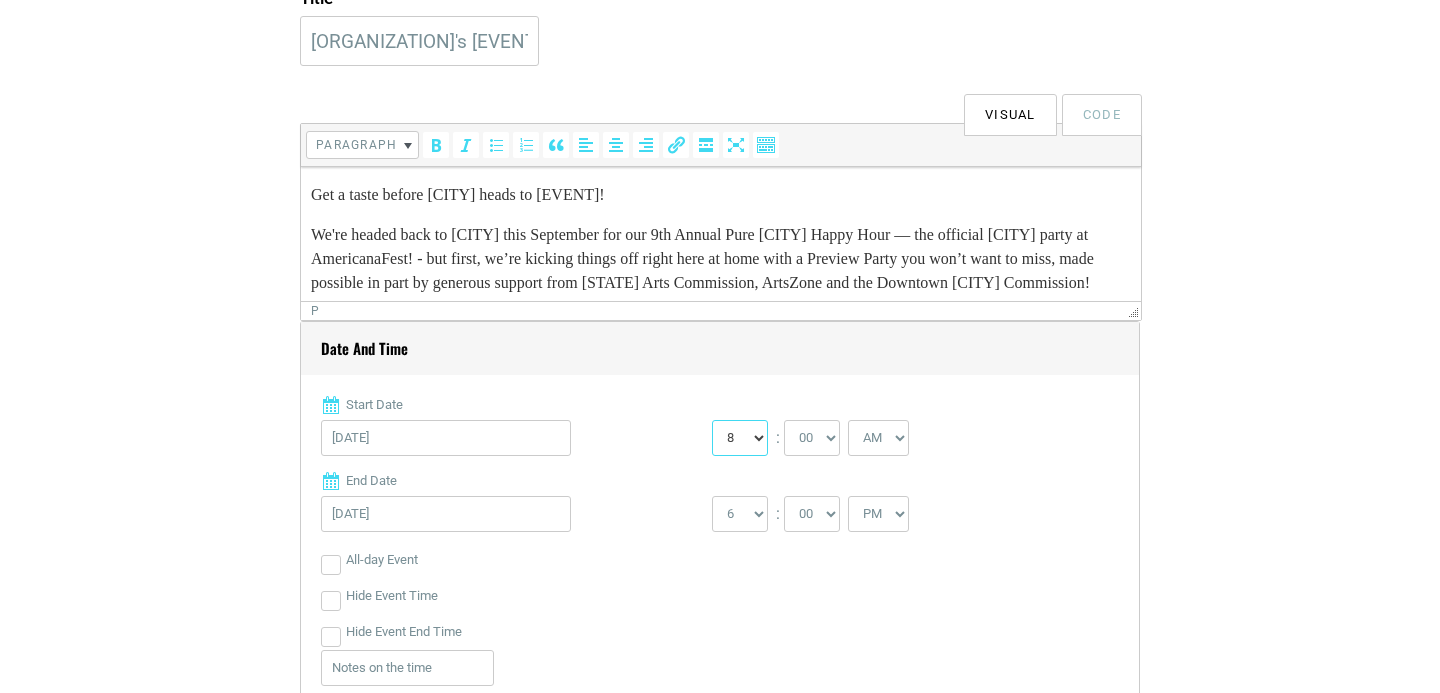 select on "6" 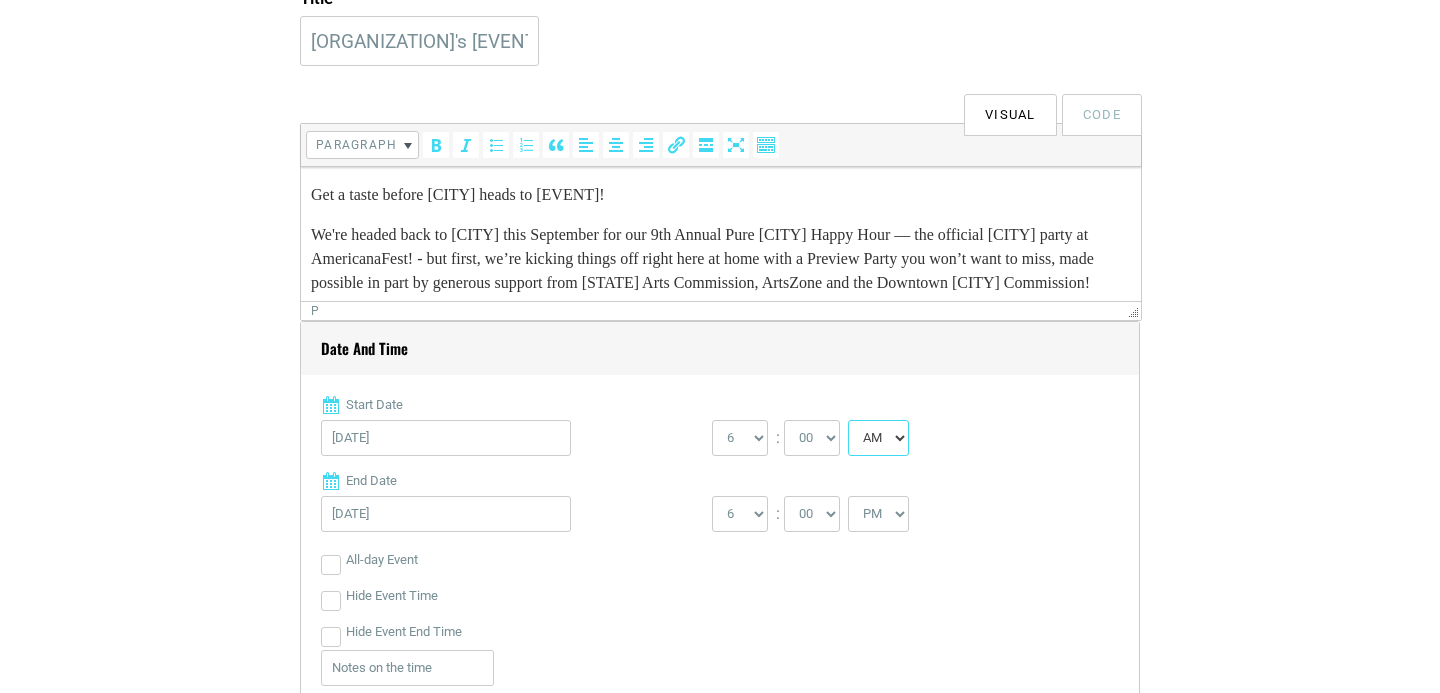 click on "AM
PM" at bounding box center (878, 438) 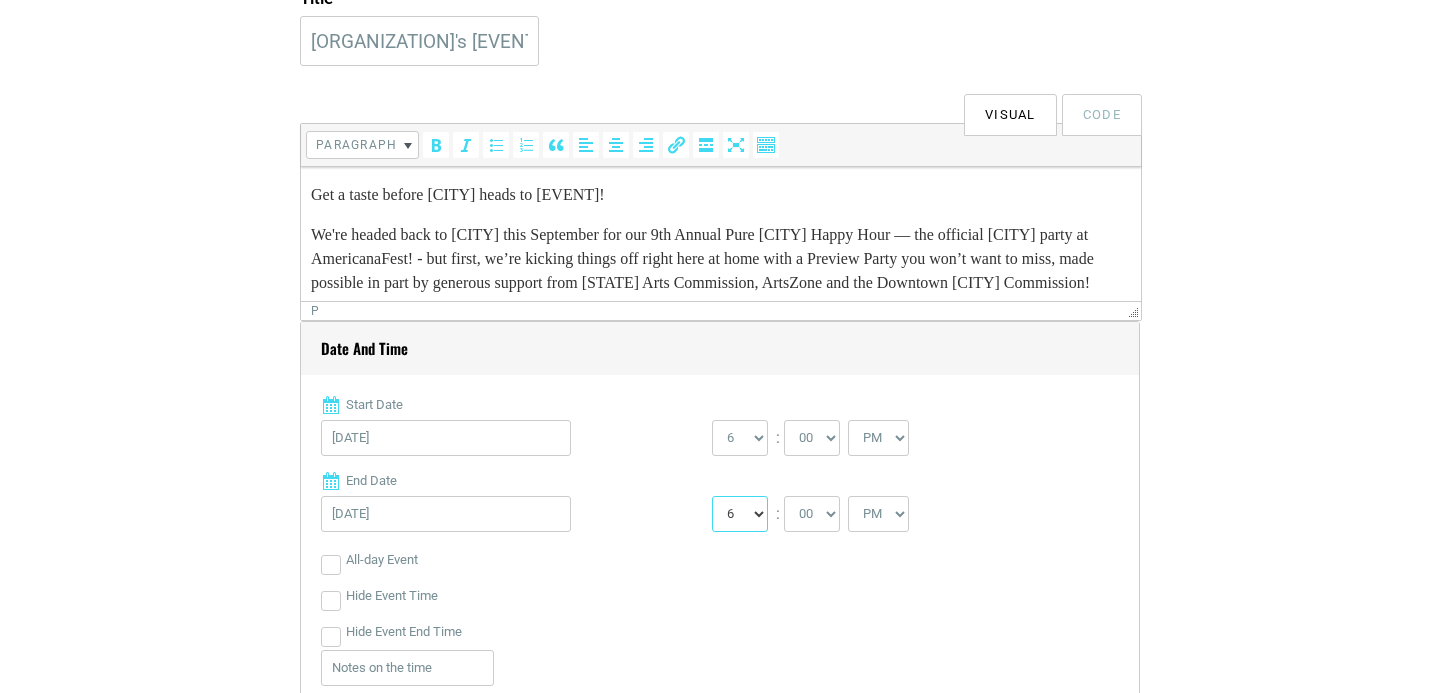 click on "1
2
3
4
5
6
7
8
9
10
11
12" at bounding box center [740, 514] 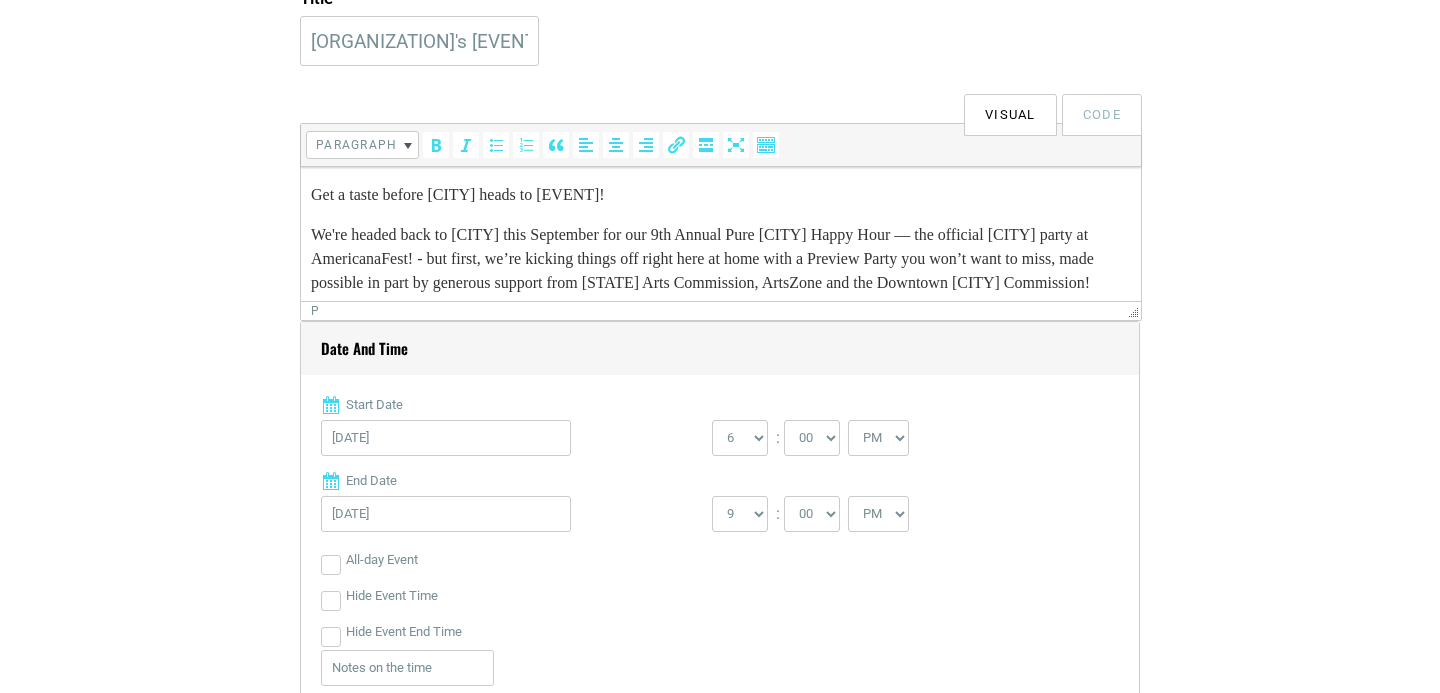 click on "All-day Event" at bounding box center [720, 560] 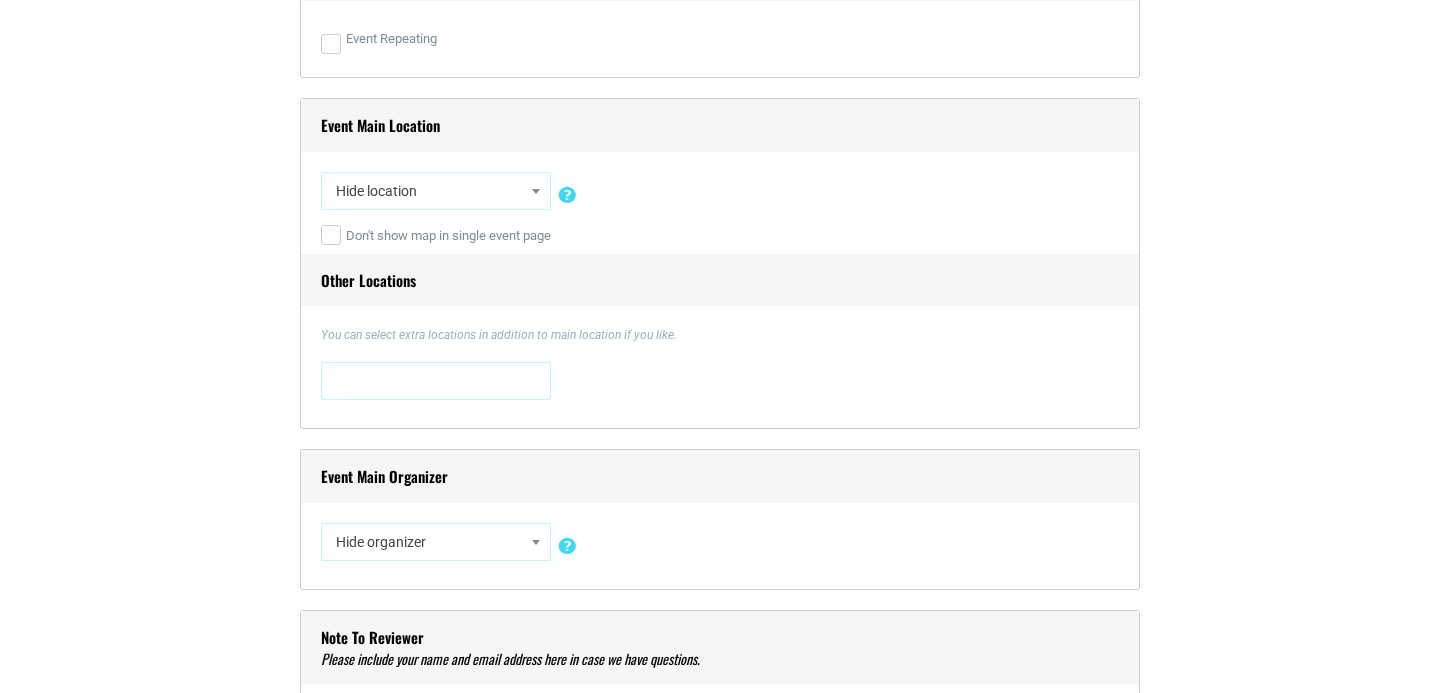 scroll, scrollTop: 1434, scrollLeft: 0, axis: vertical 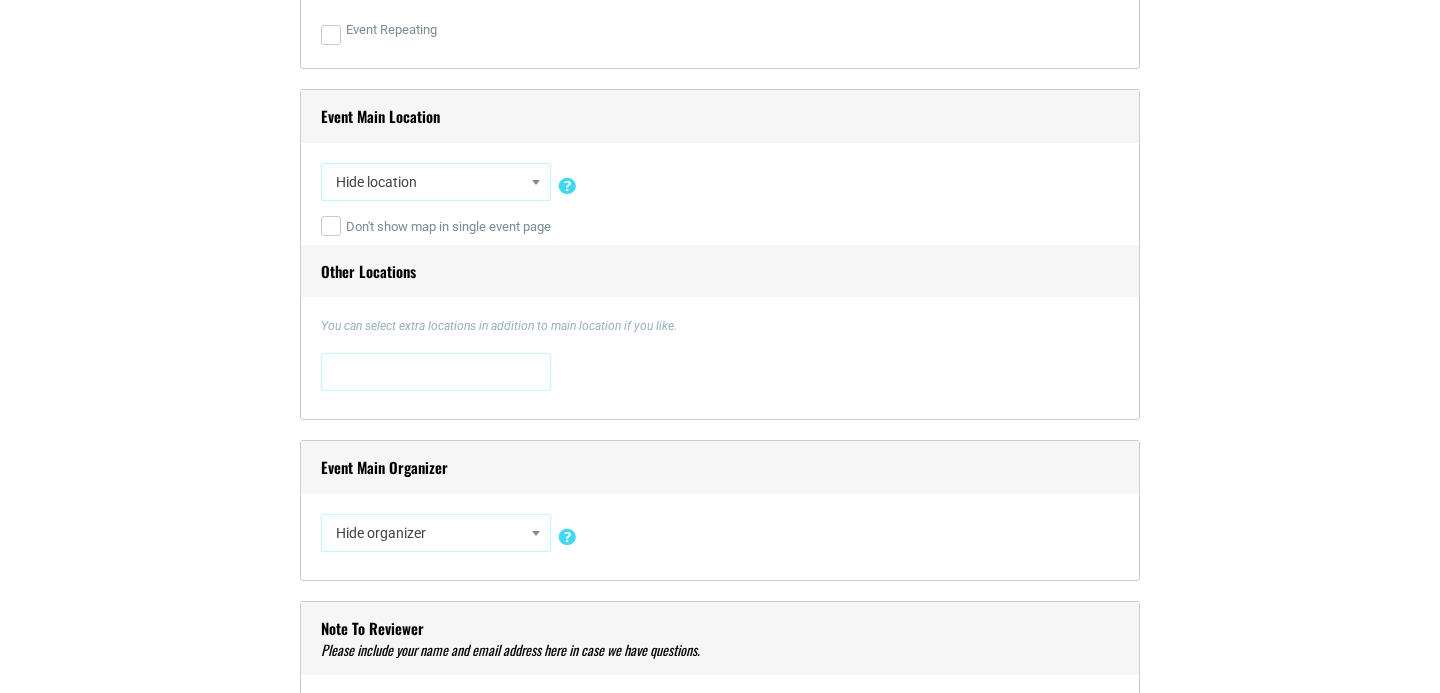 click on "Hide location" at bounding box center (436, 182) 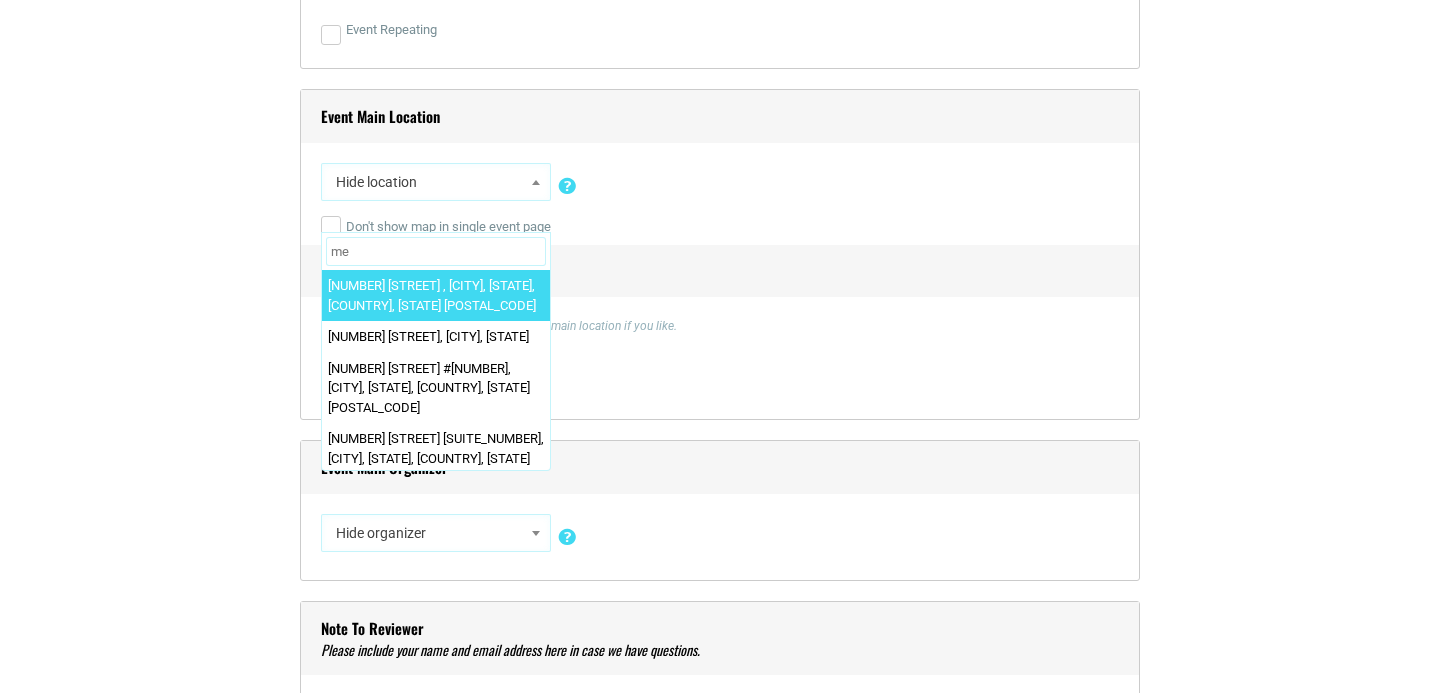type on "m" 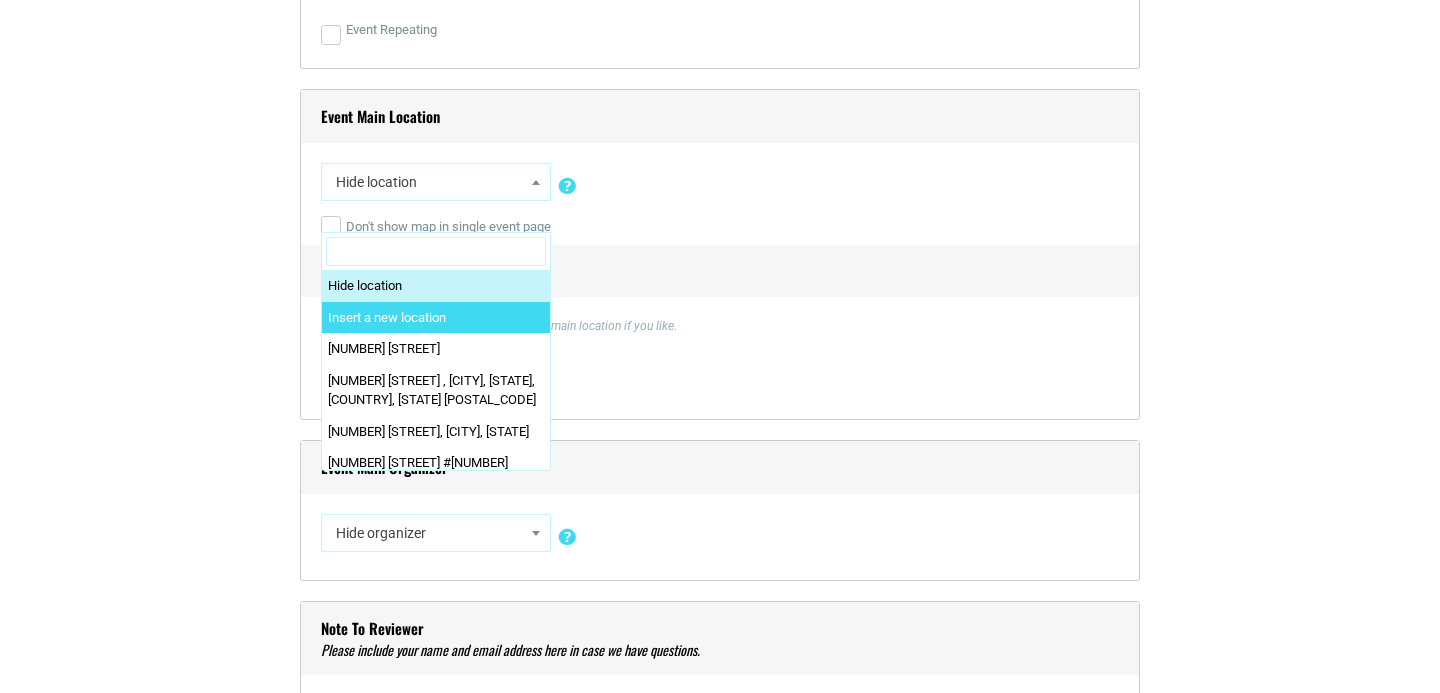 paste on "[NUMBER] [STREET] [CITY], [STATE] [POSTAL_CODE]" 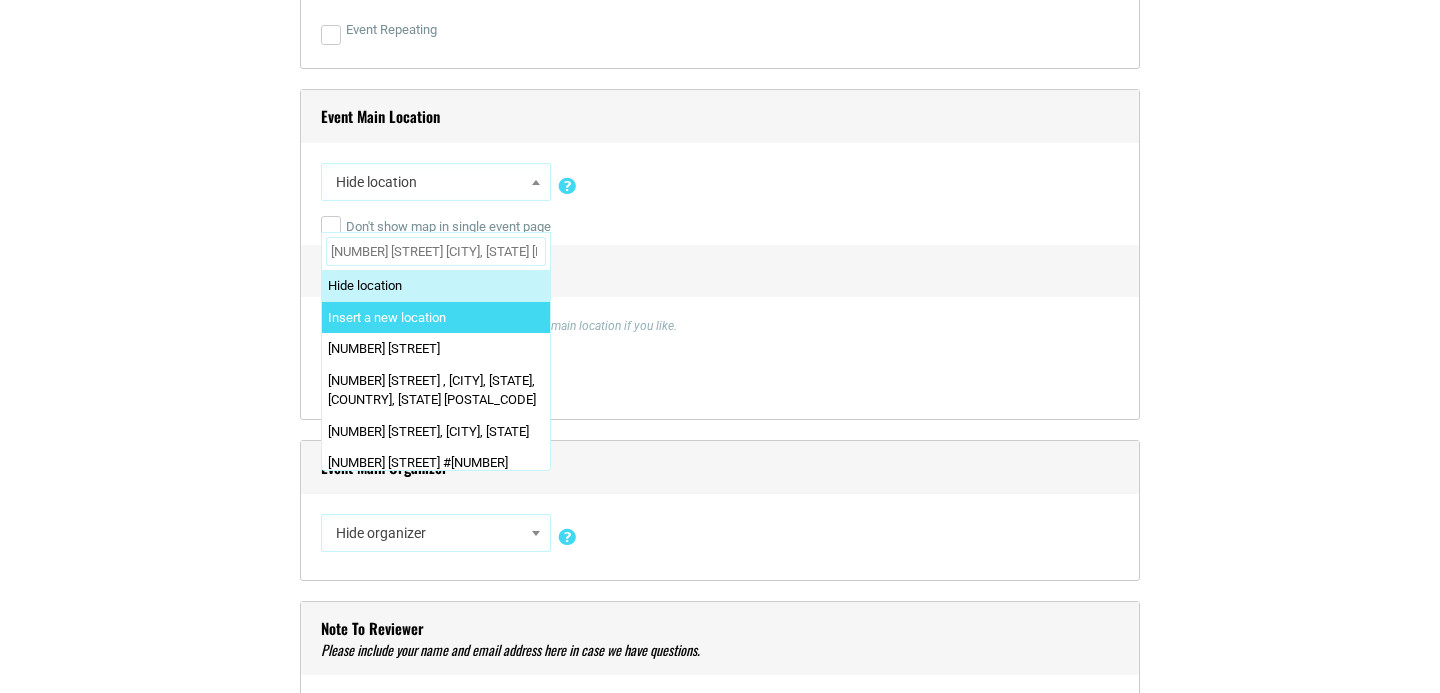 scroll, scrollTop: 0, scrollLeft: 33, axis: horizontal 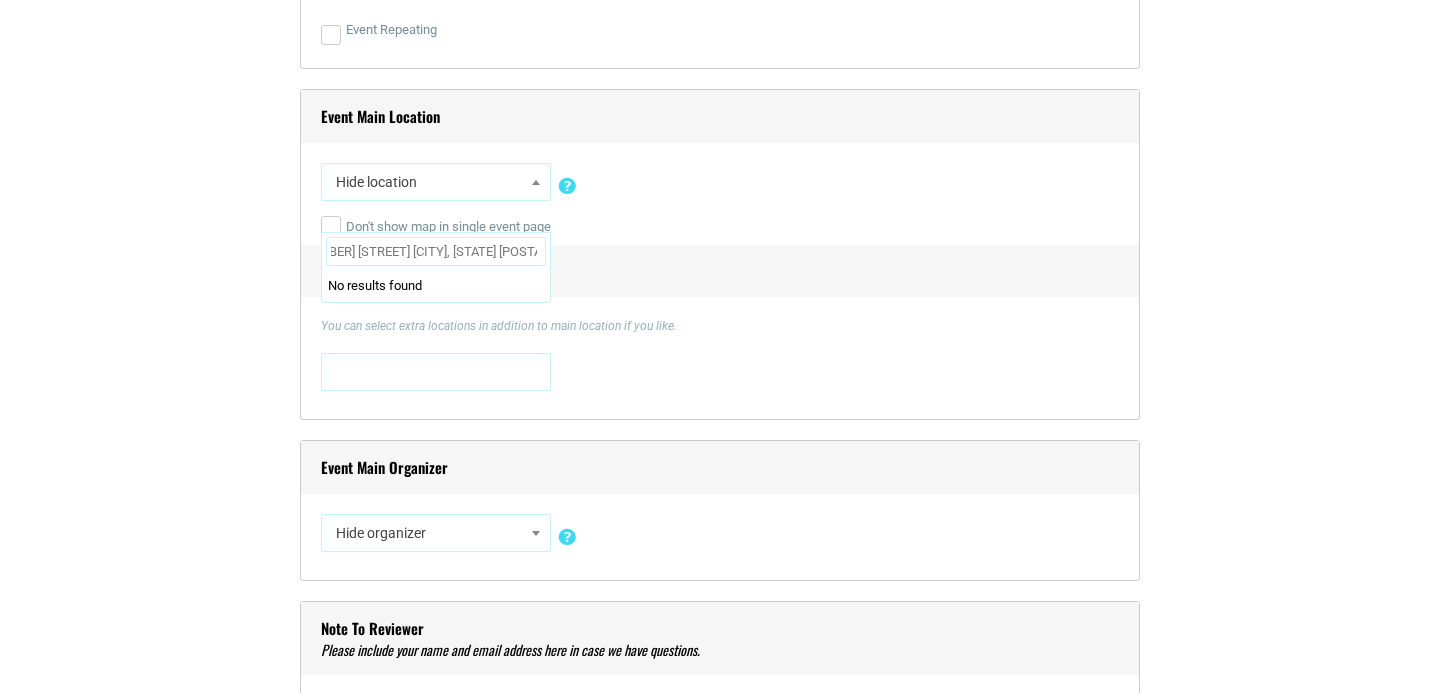 type on "[NUMBER] [STREET] [CITY], [STATE] [POSTAL_CODE]" 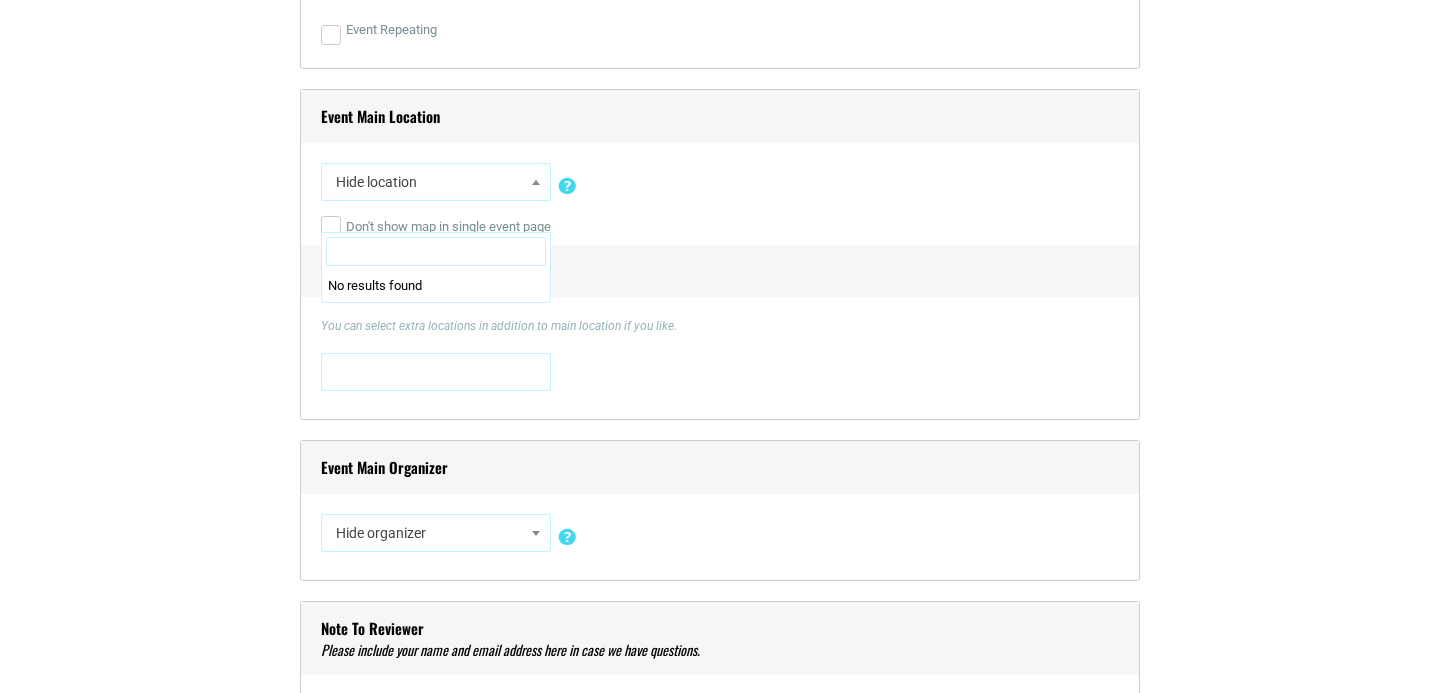 click on "You can select extra locations in addition to main location if you like." at bounding box center [720, 326] 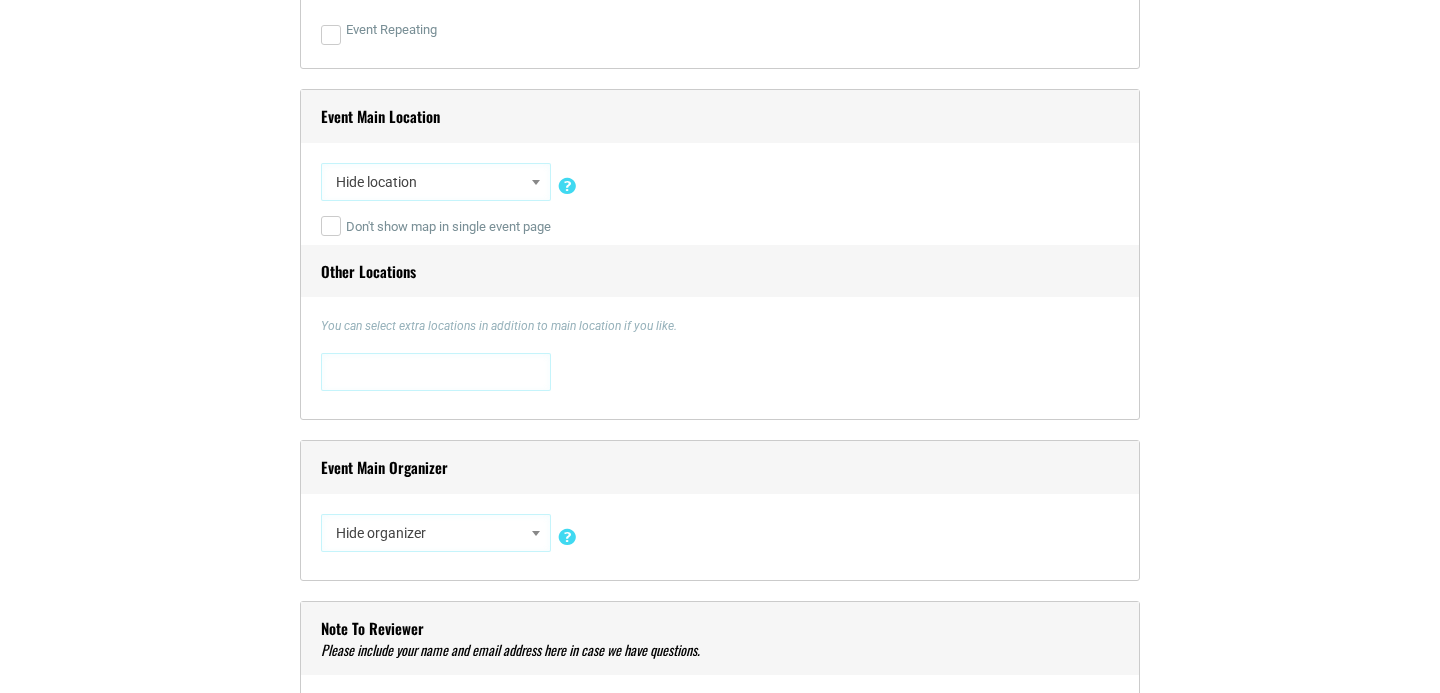 click on "Hide location" at bounding box center [436, 182] 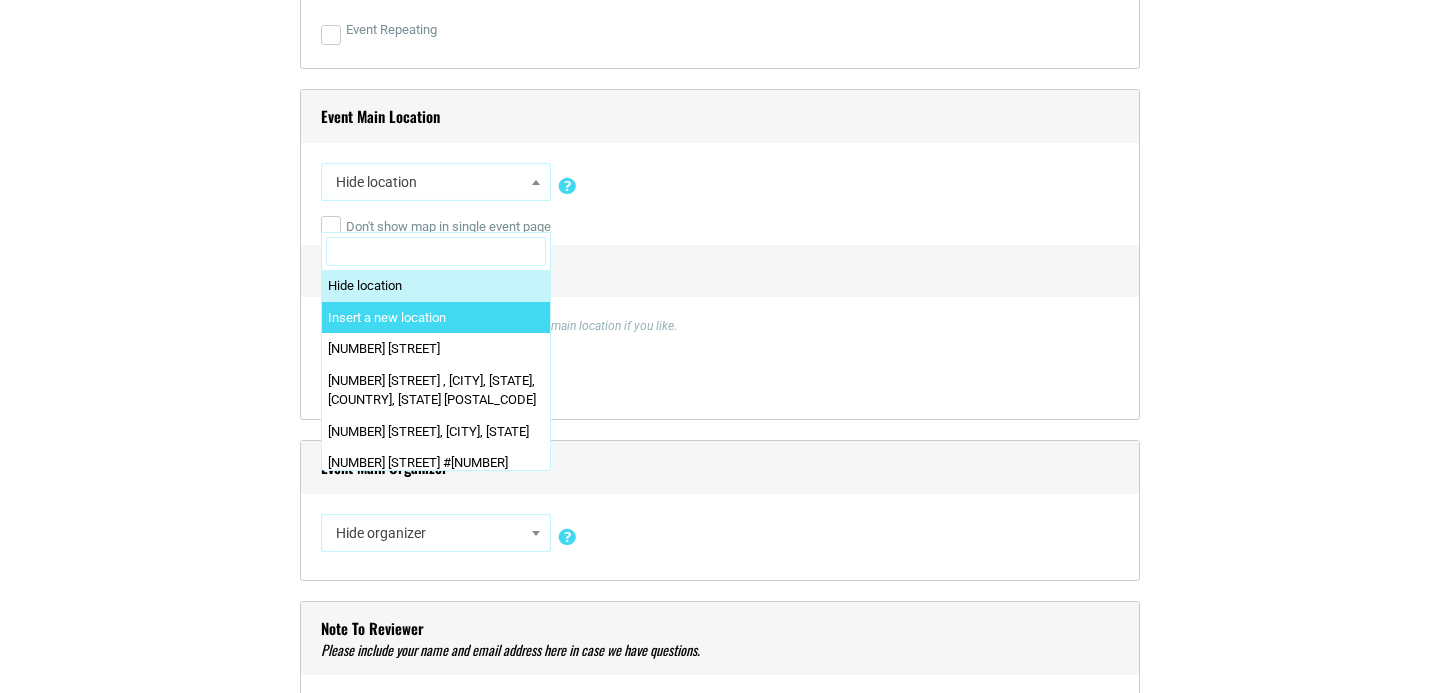 select on "0" 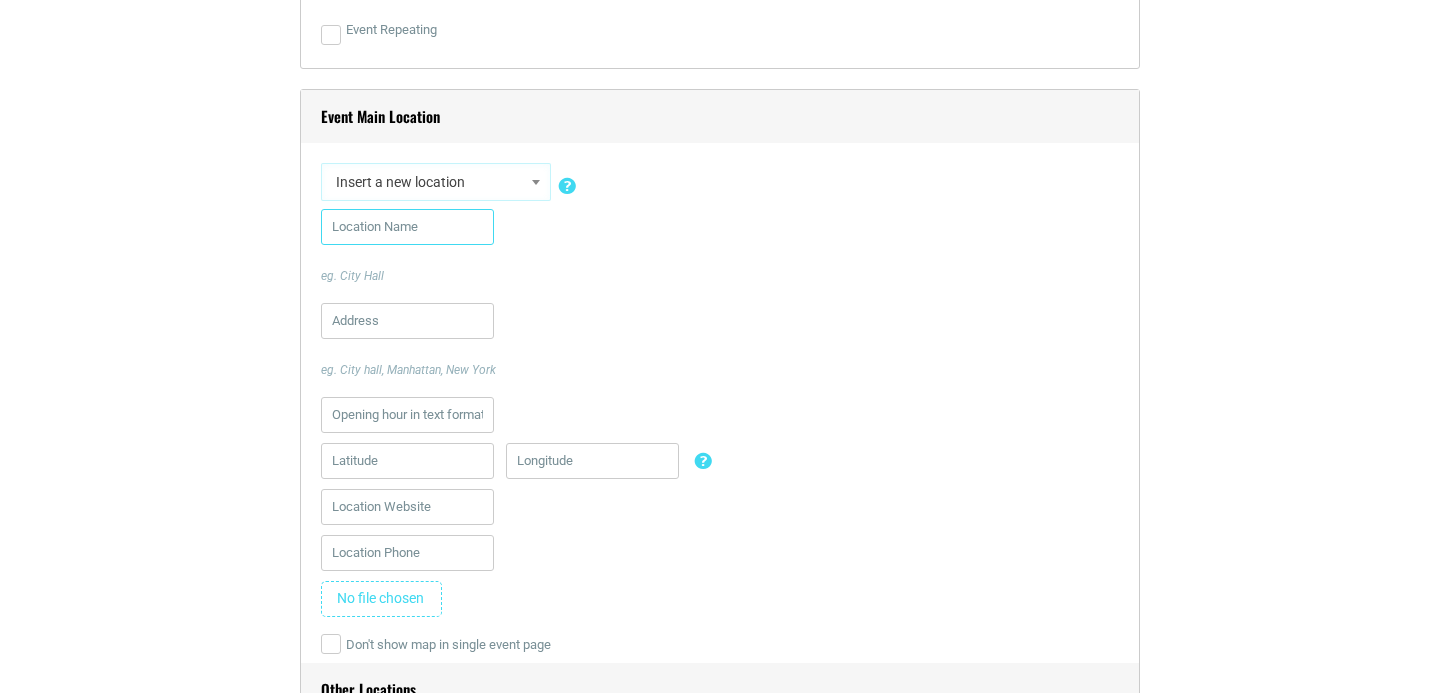 click at bounding box center [407, 227] 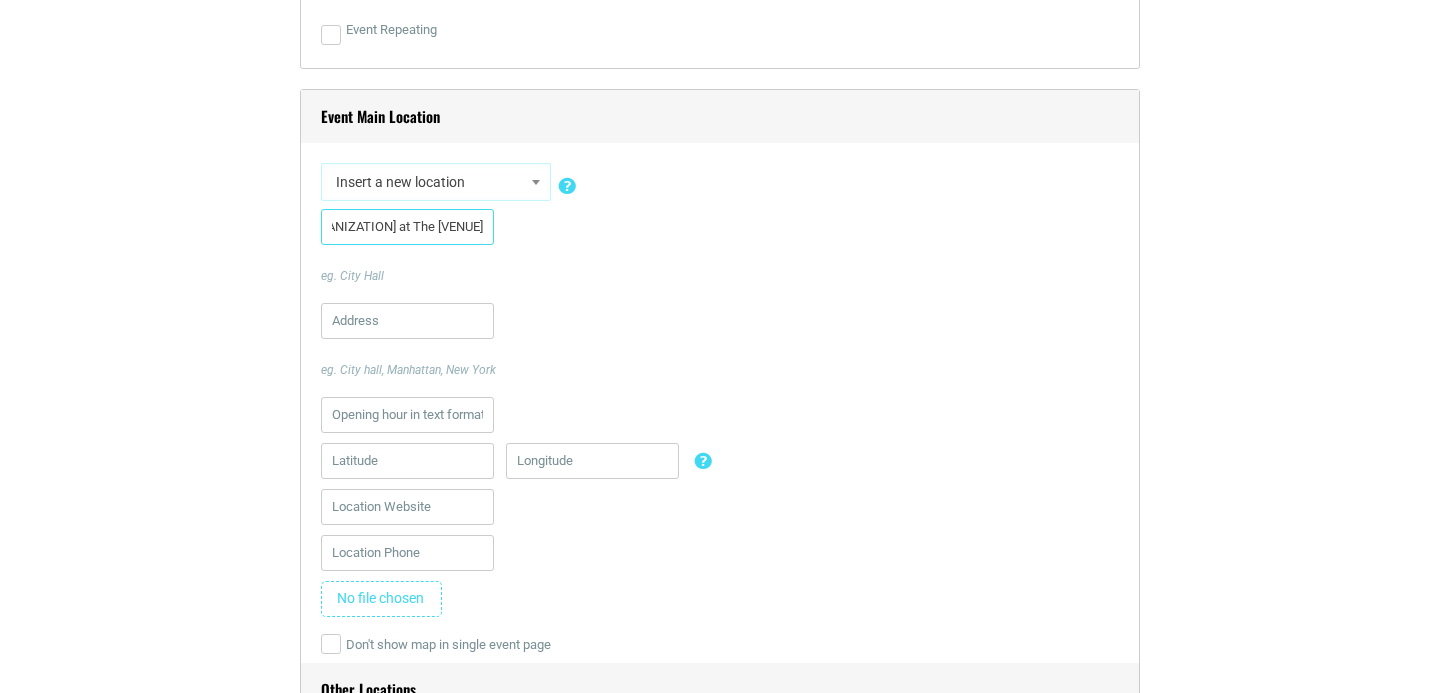 scroll, scrollTop: 0, scrollLeft: 85, axis: horizontal 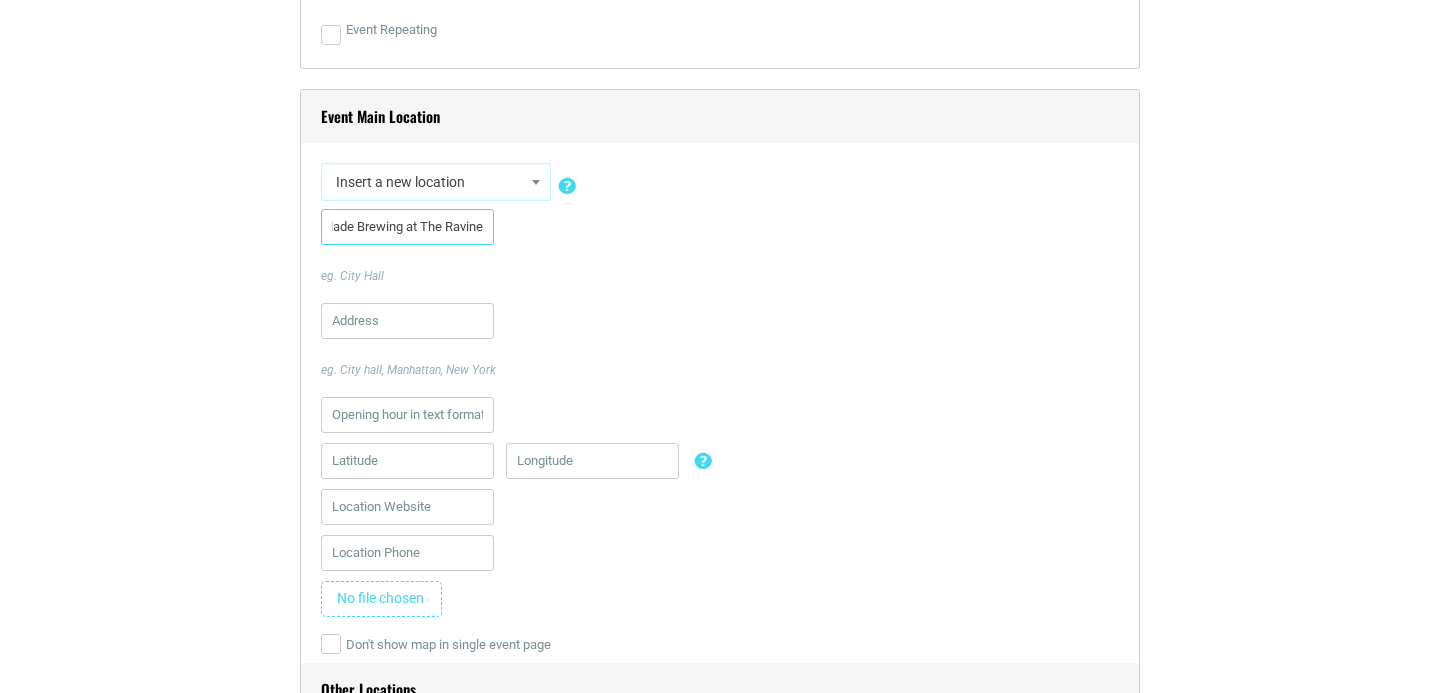 type on "Memphis Made Brewing at The Ravine" 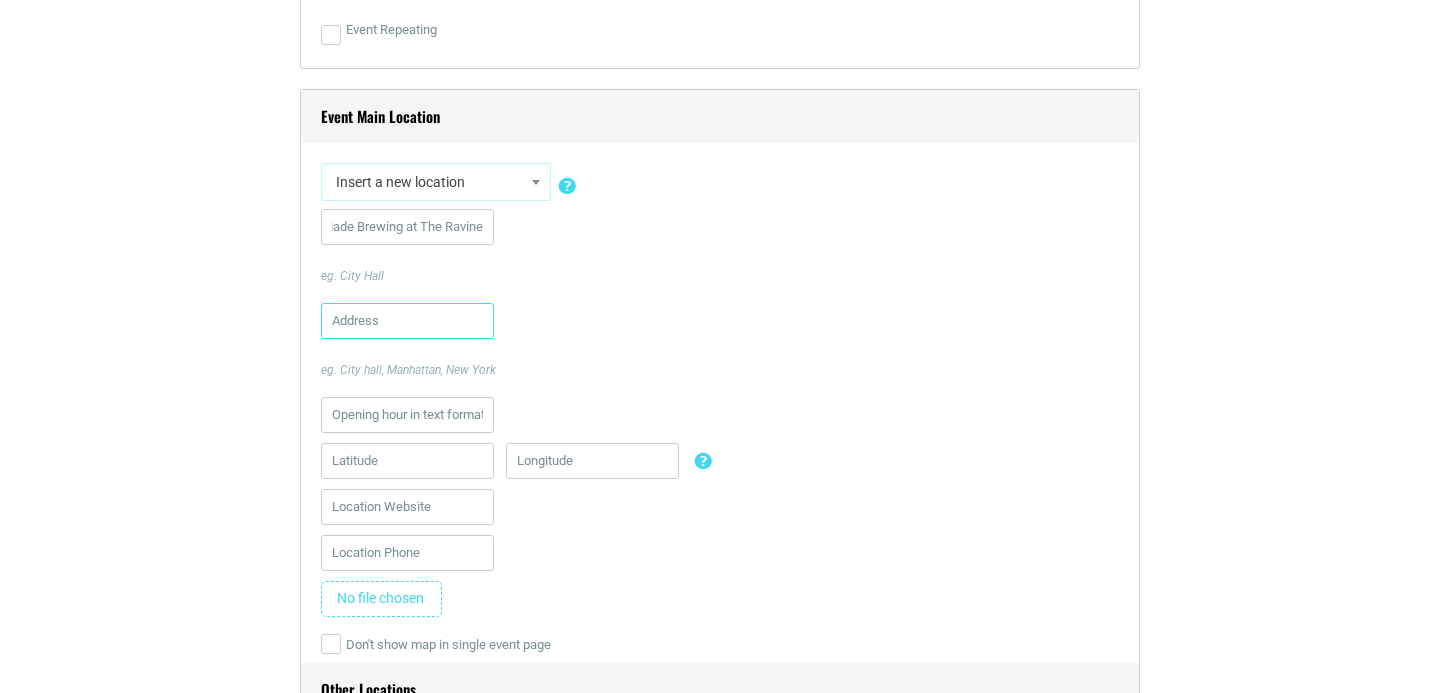 click at bounding box center [407, 321] 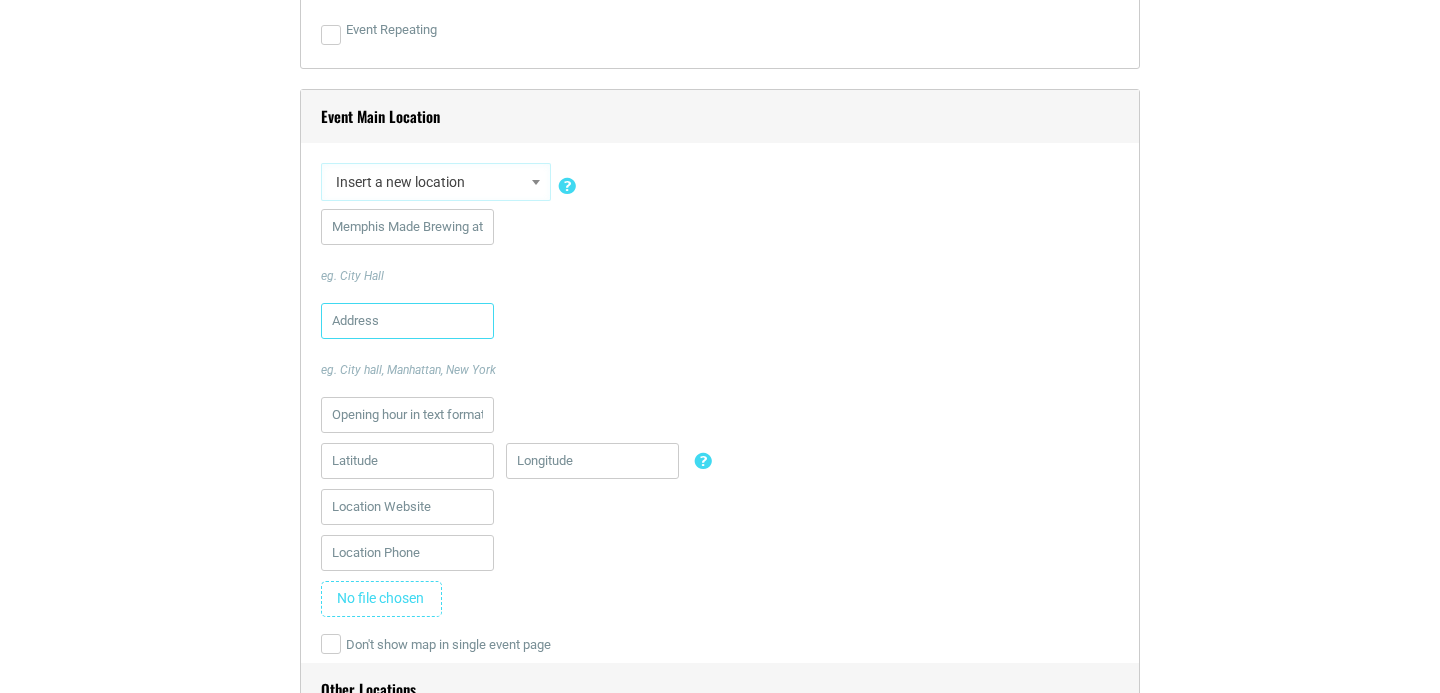 paste on "[NUMBER] [STREET] [CITY], [STATE] [POSTAL_CODE]" 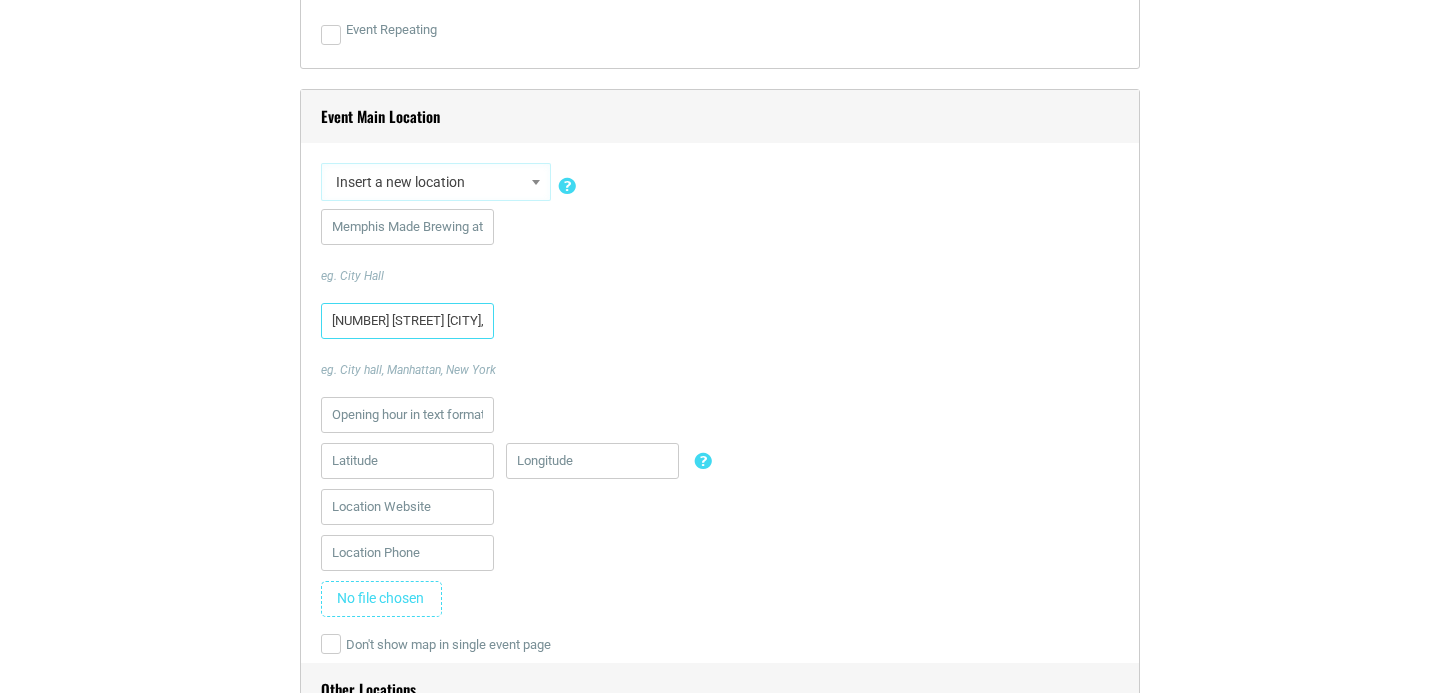scroll, scrollTop: 0, scrollLeft: 93, axis: horizontal 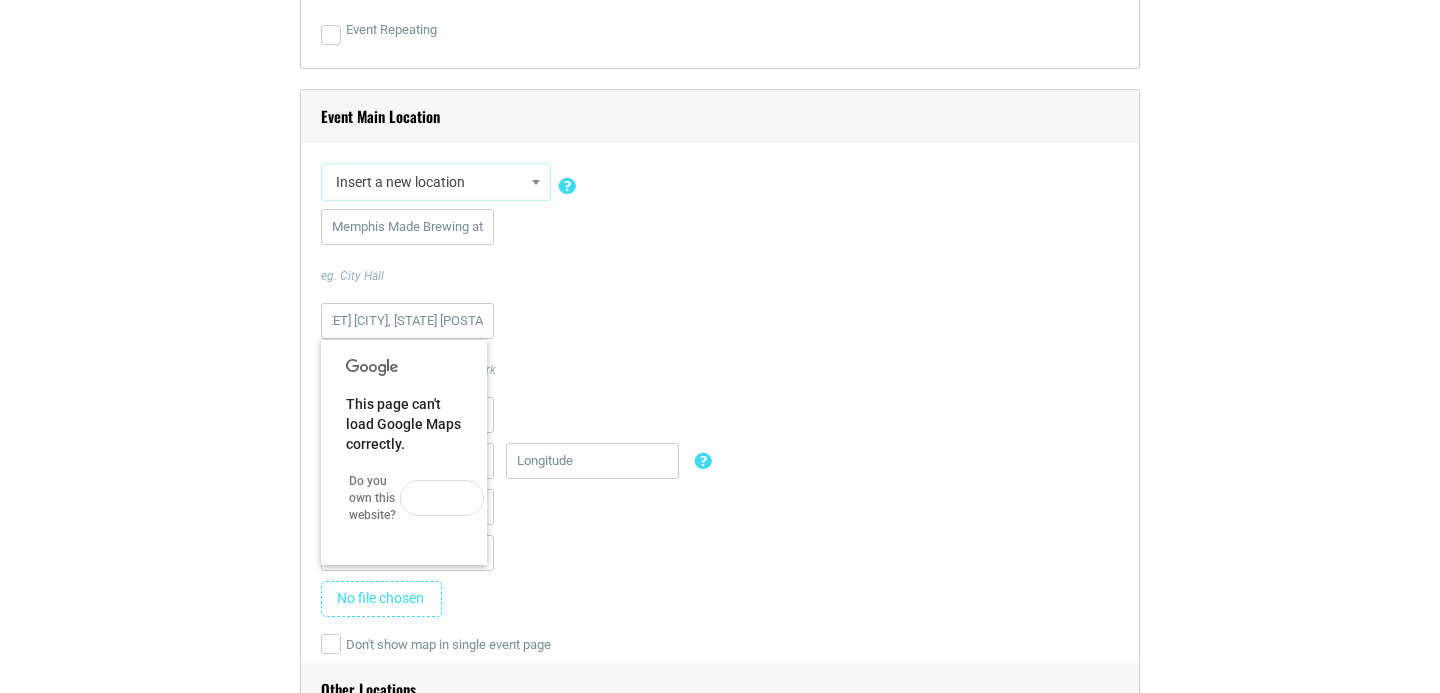 click on "[NUMBER] [STREET] [CITY], [STATE]
eg. [CITY], [STATE]" at bounding box center (720, 341) 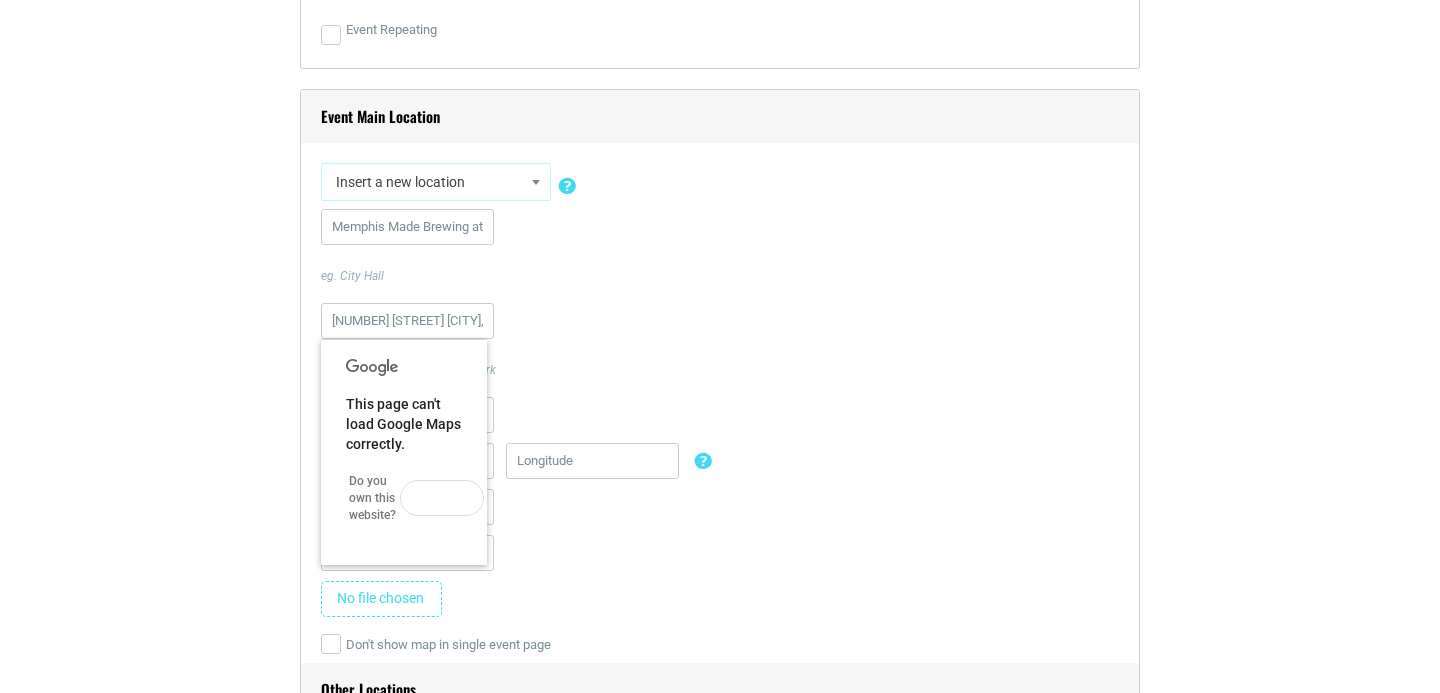 click on "[NUMBER] [STREET] [CITY], [STATE]
eg. [CITY], [STATE]" at bounding box center (720, 341) 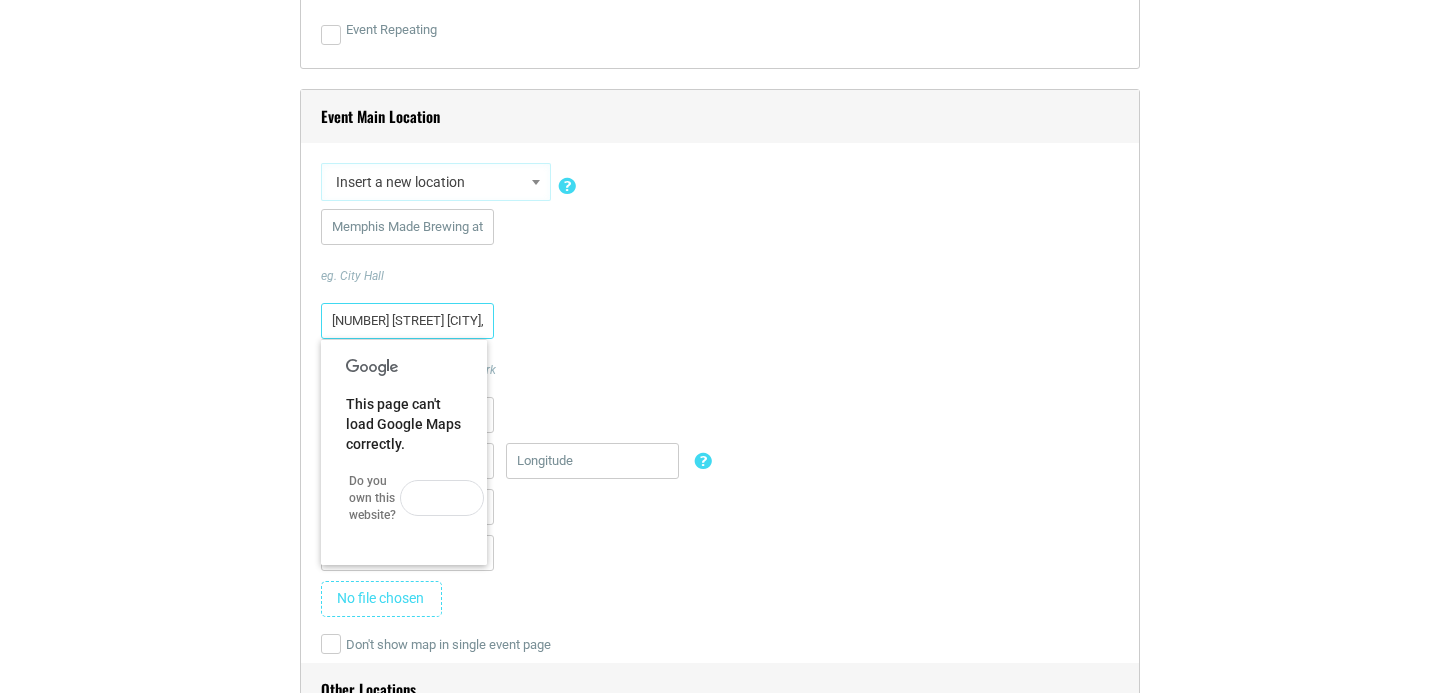 click on "[NUMBER] [STREET] [CITY], [STATE] [POSTAL_CODE]" at bounding box center (407, 321) 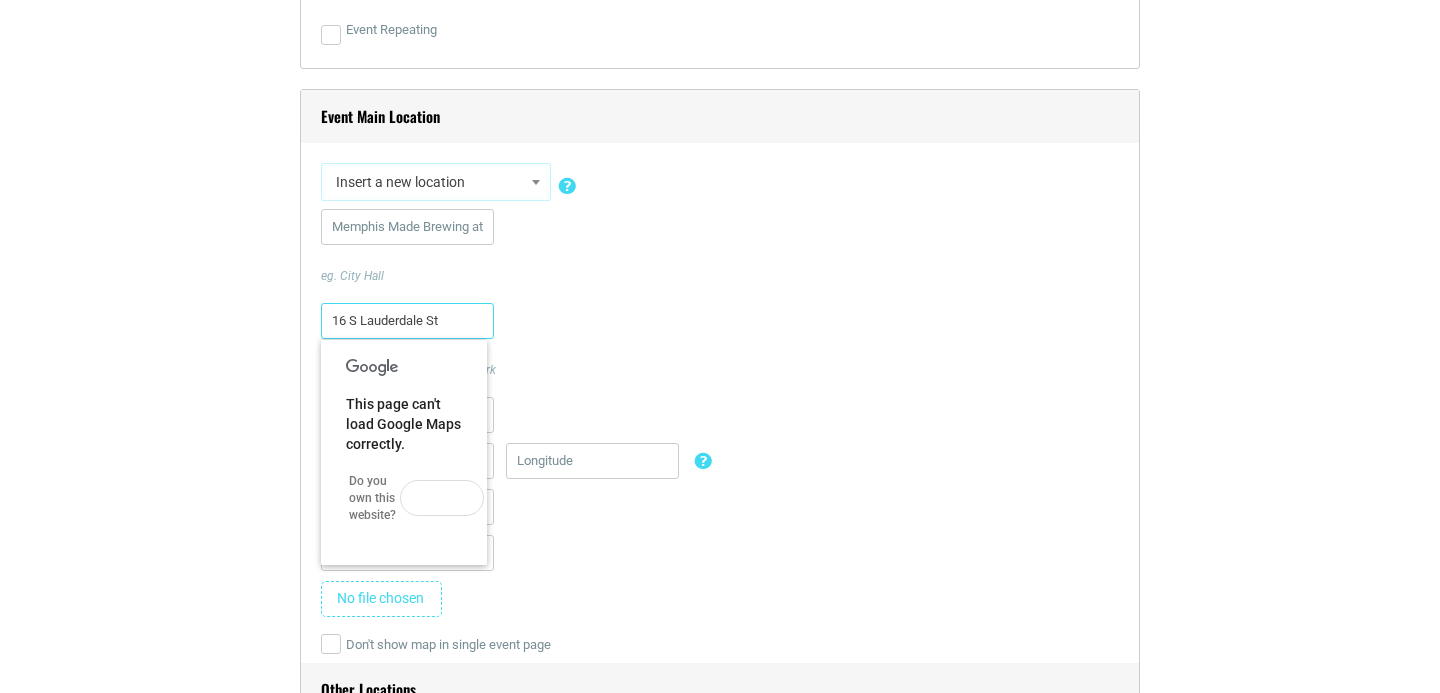 type on "16 S Lauderdale St" 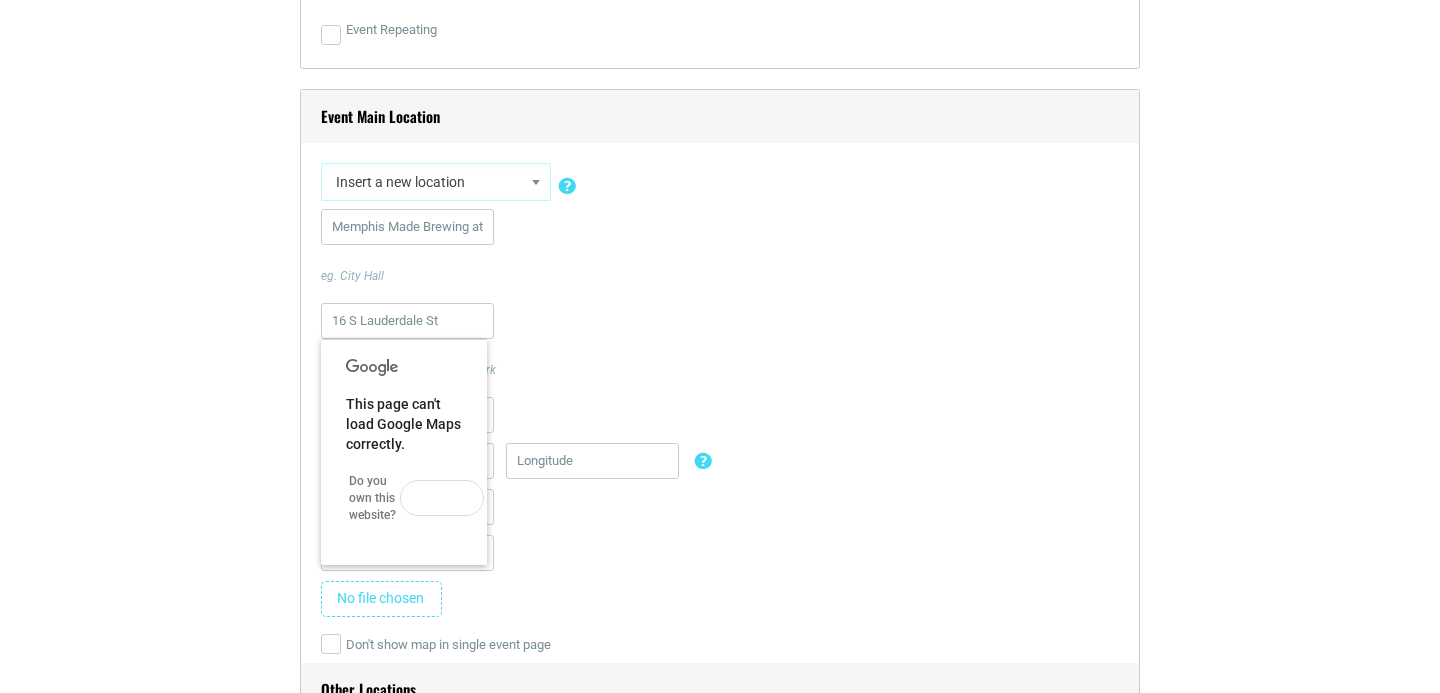 click on "[NUMBER] [STREET]
eg. [CITY] [BOROUGH], [STATE], [STATE]" at bounding box center (720, 341) 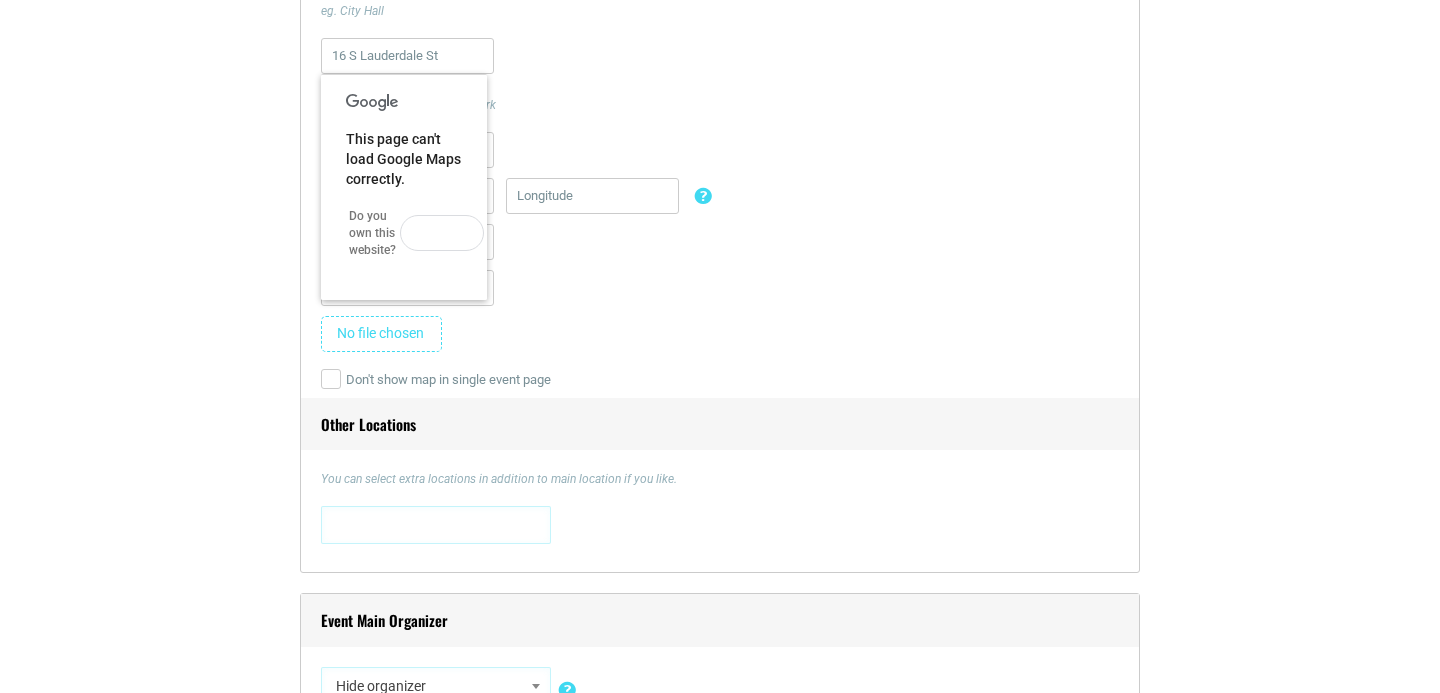 scroll, scrollTop: 1702, scrollLeft: 0, axis: vertical 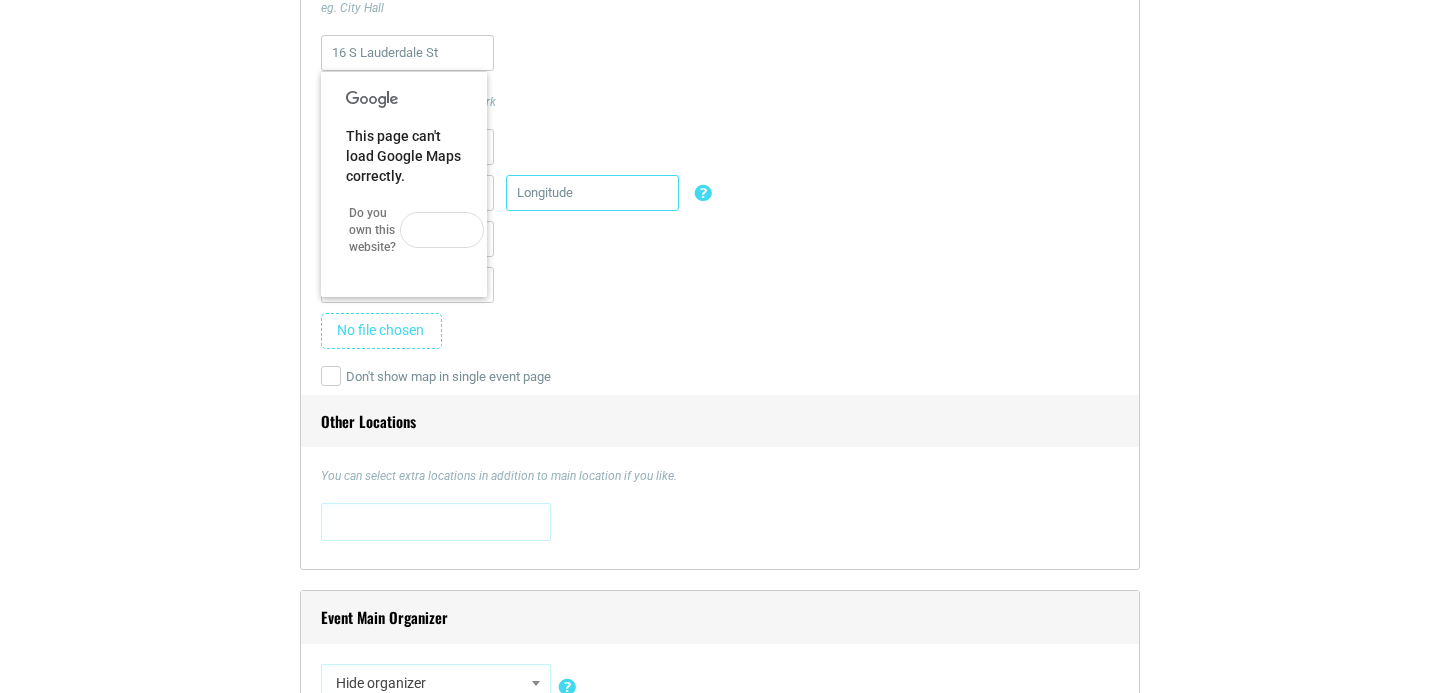 click at bounding box center [592, 193] 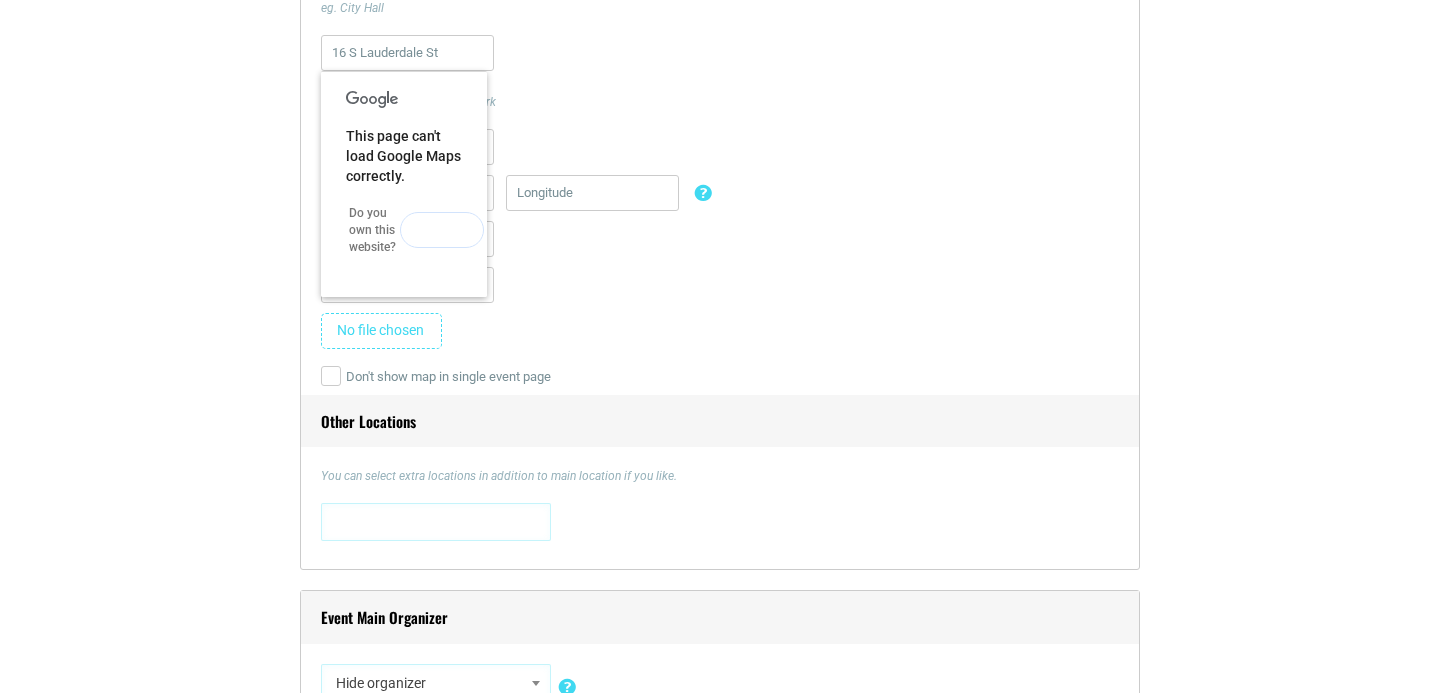 click on "OK" at bounding box center [442, 230] 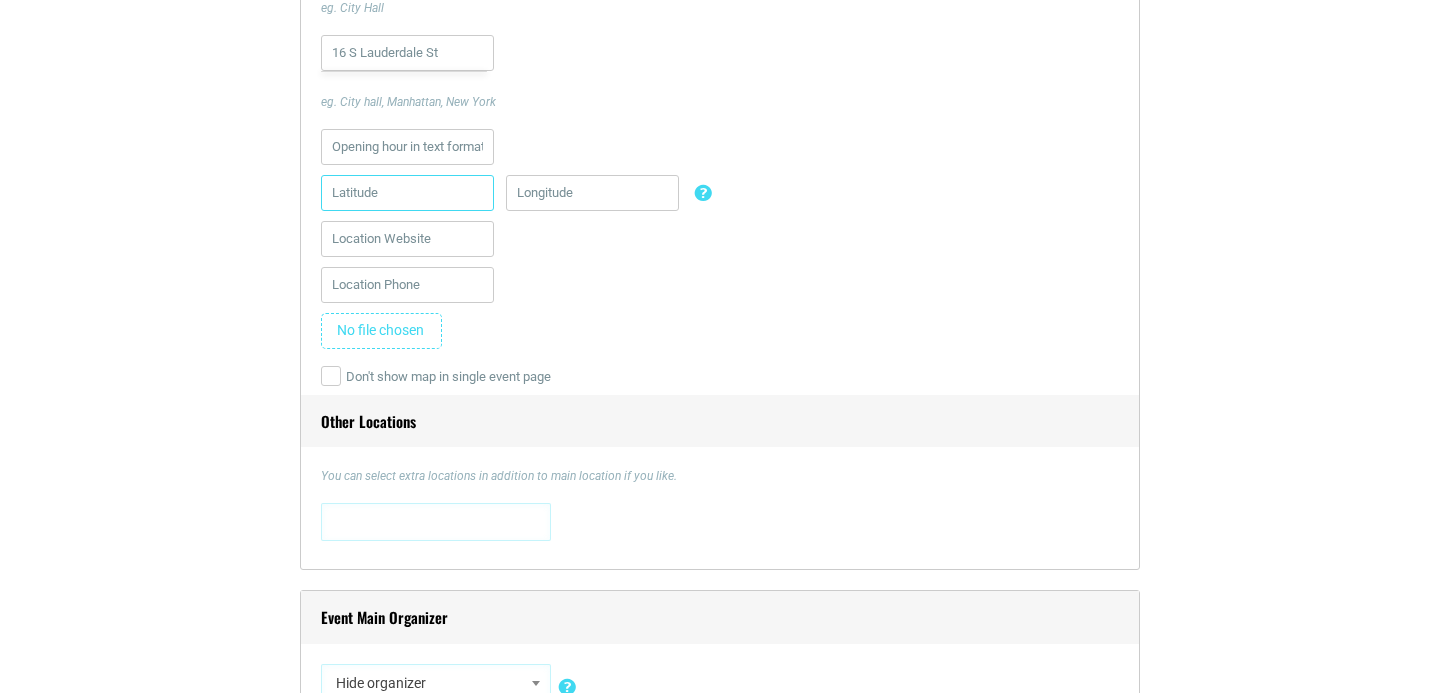 click at bounding box center (407, 193) 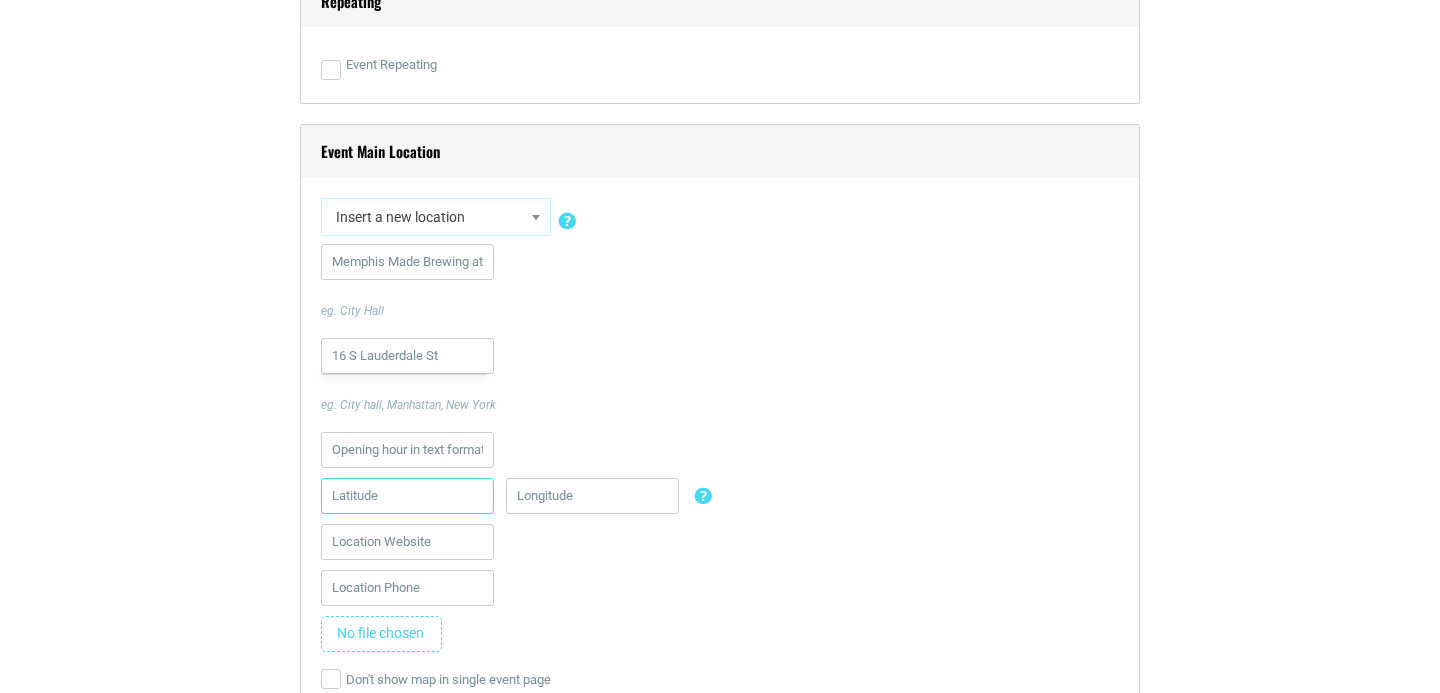 scroll, scrollTop: 1384, scrollLeft: 0, axis: vertical 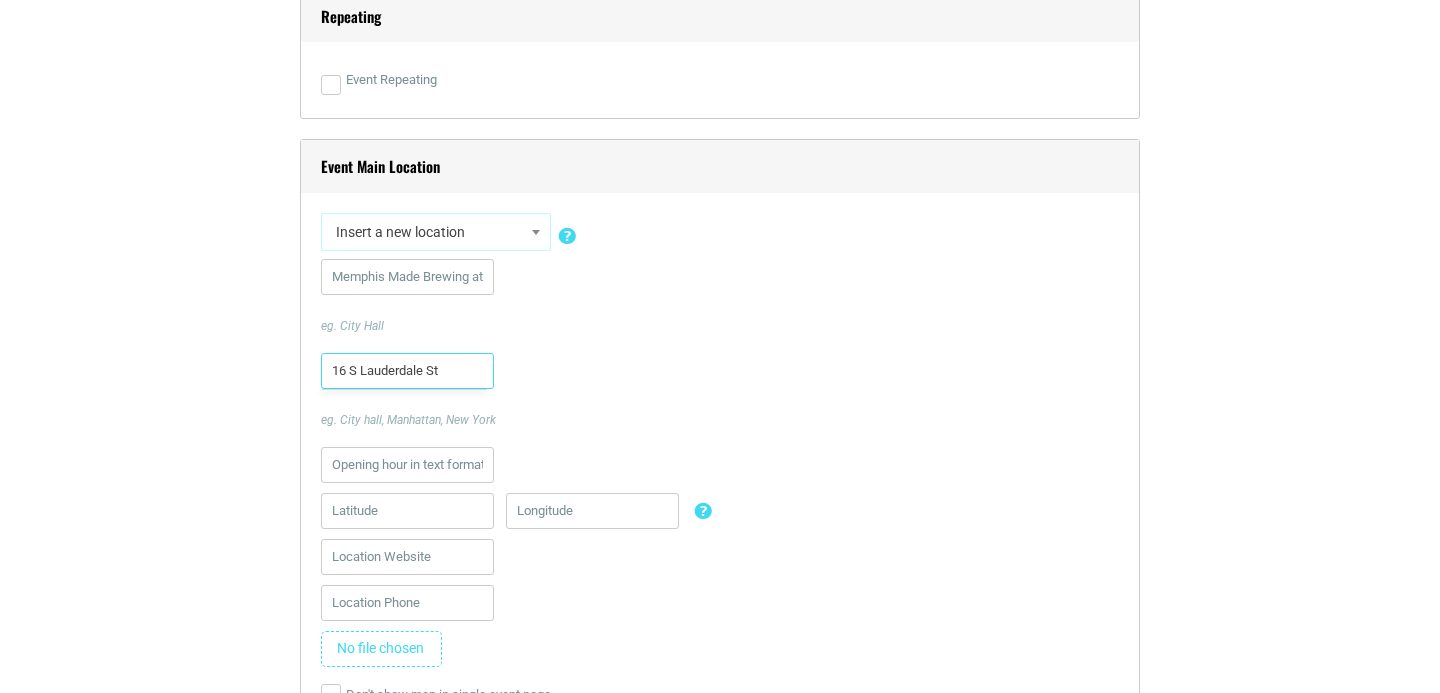 click on "16 S Lauderdale St" at bounding box center (407, 371) 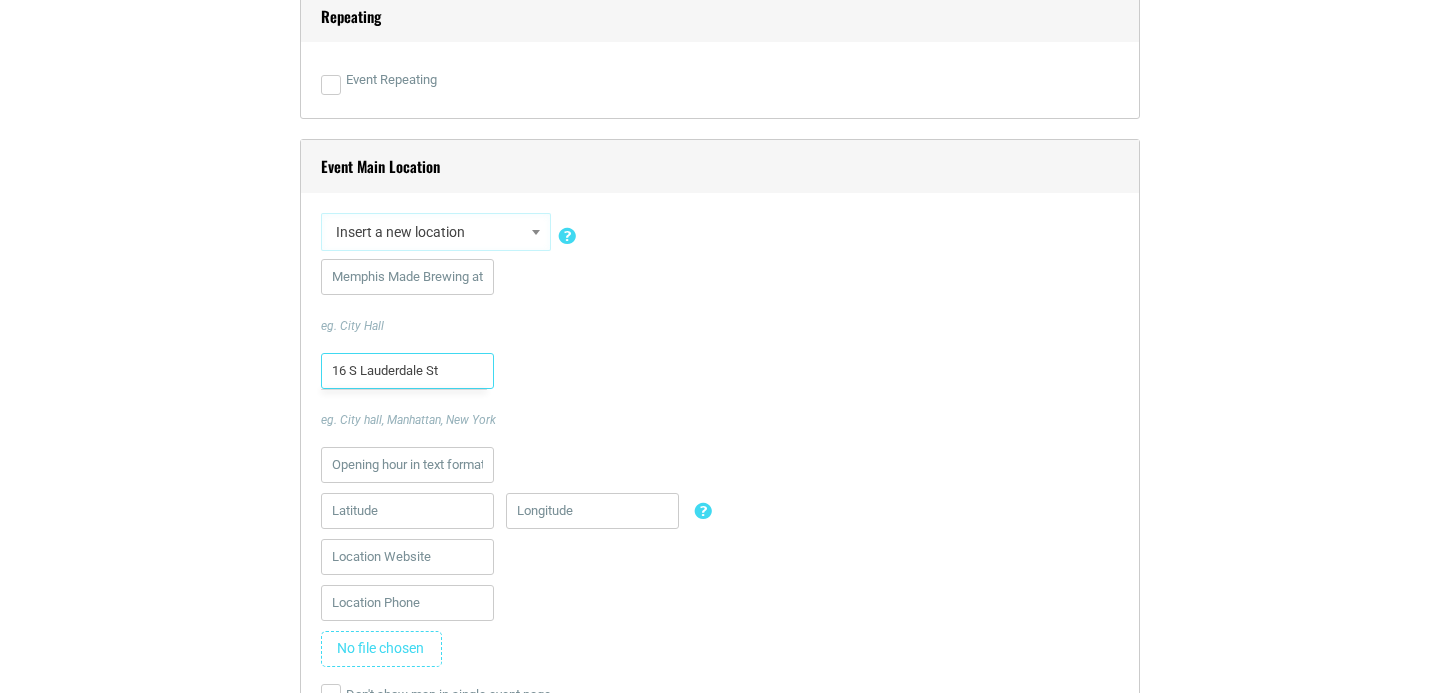 click on "16 S Lauderdale St" at bounding box center (407, 371) 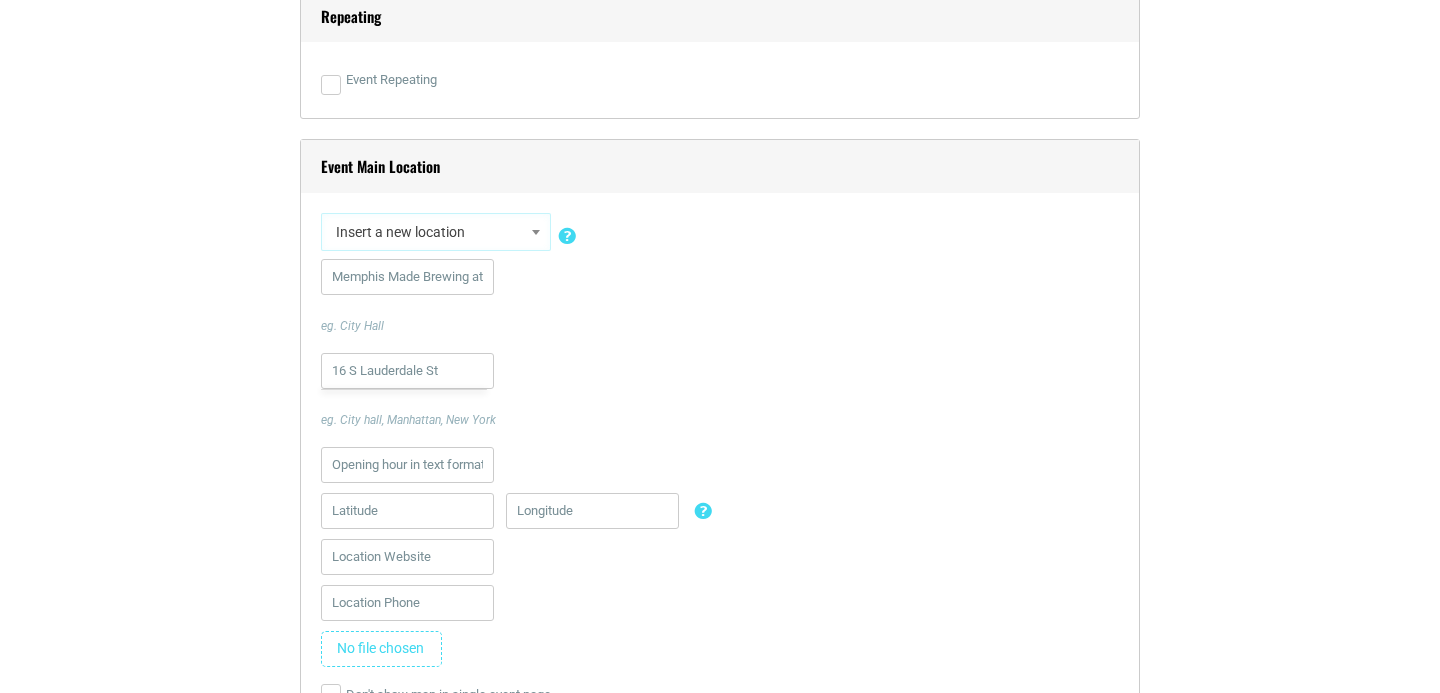 click on "Insert a new location" at bounding box center (436, 232) 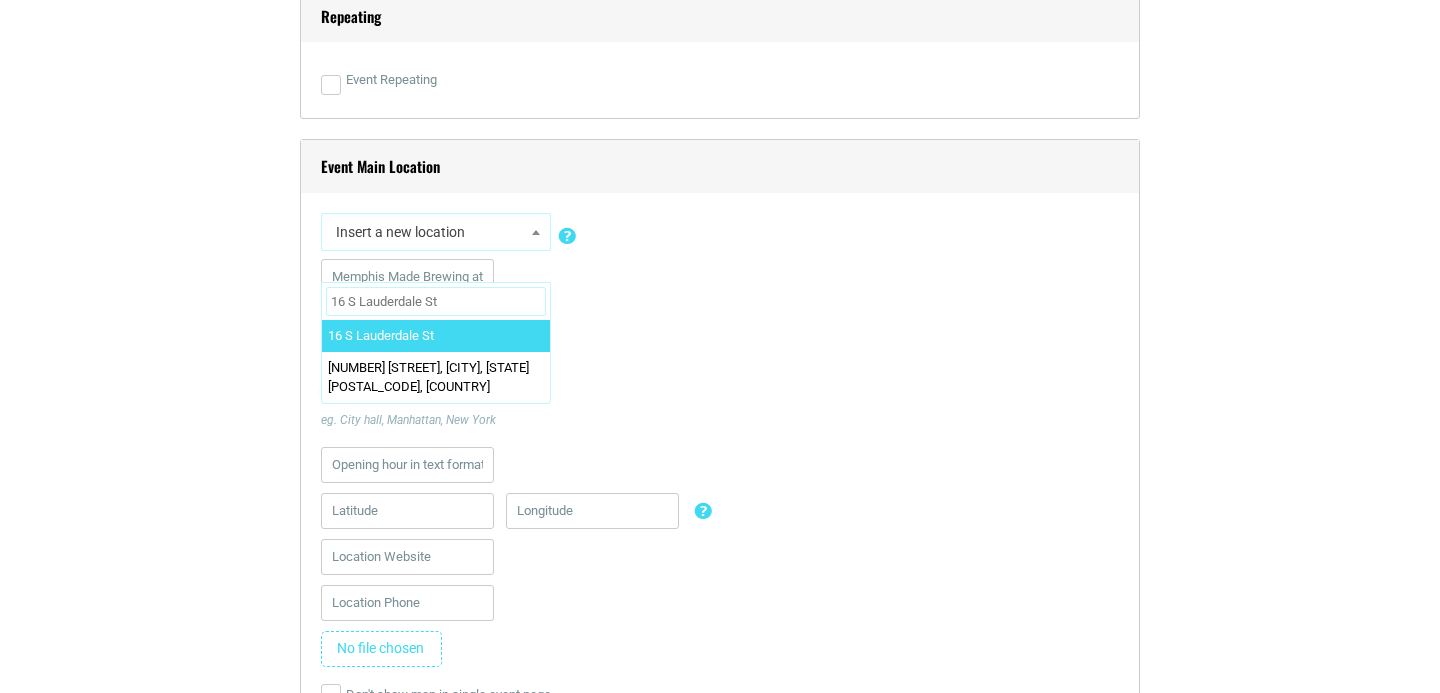 type on "16 S Lauderdale St" 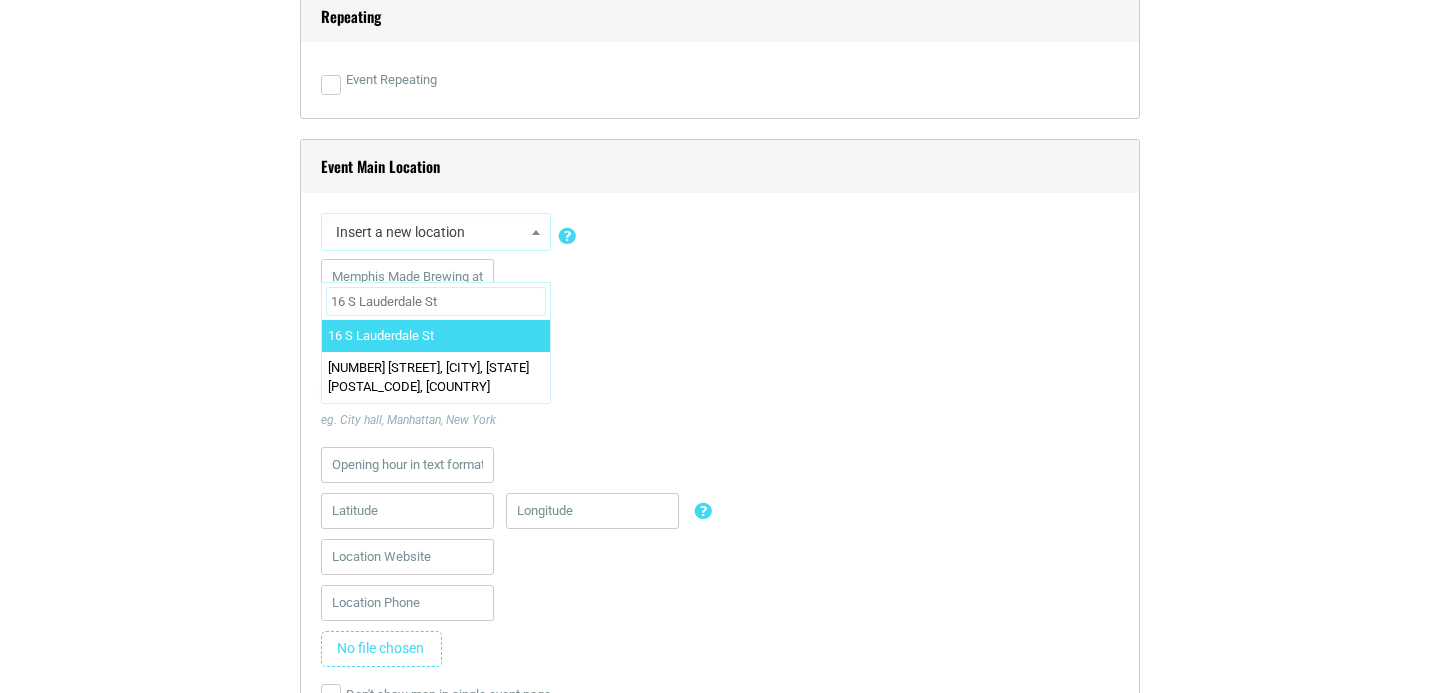 select on "4691" 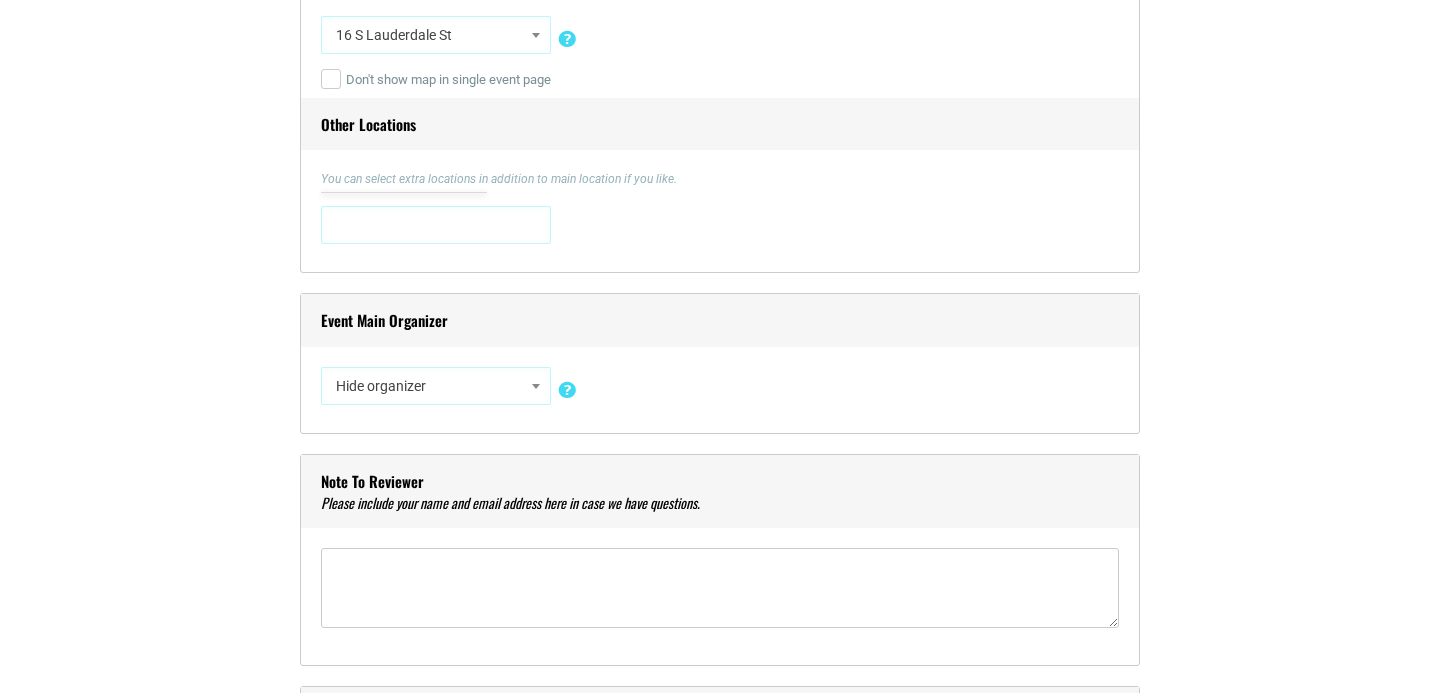 scroll, scrollTop: 1588, scrollLeft: 0, axis: vertical 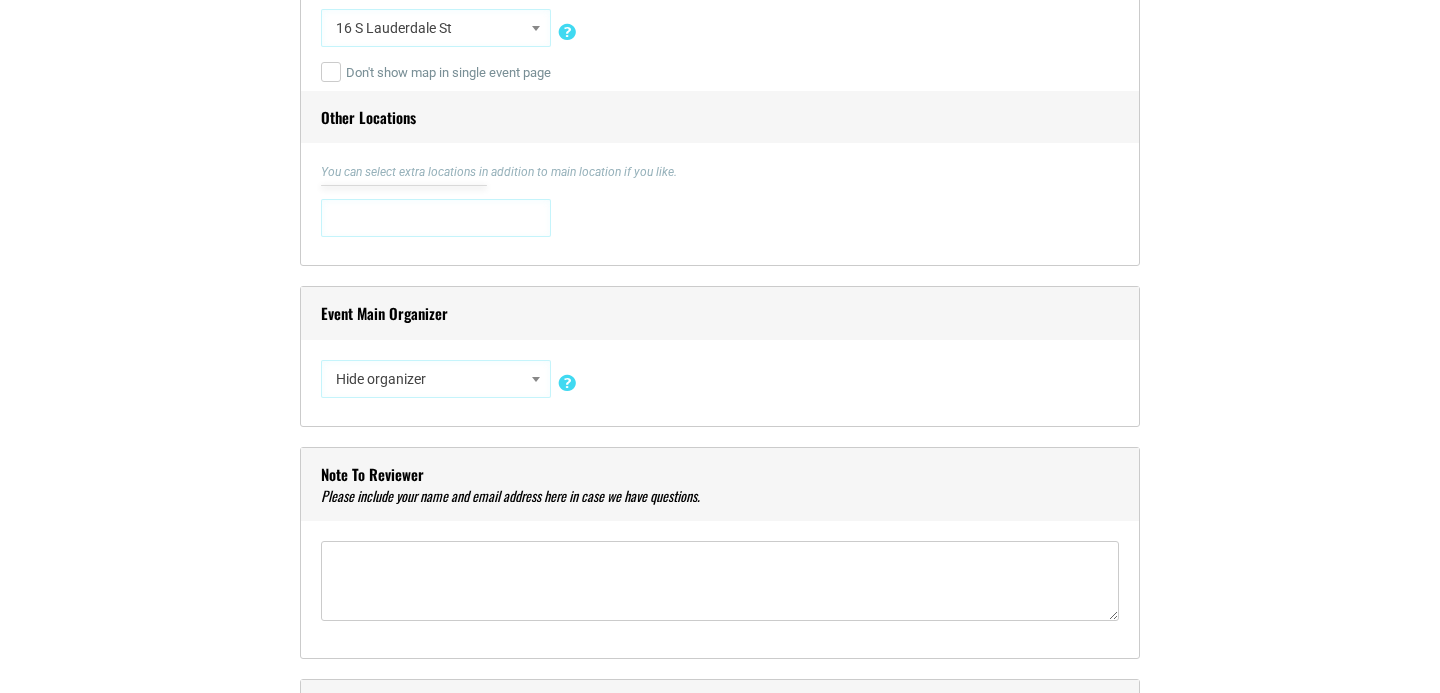 click on "Event Main Organizer
Hide organizer
Insert a new organizer
#UpTheVote901
17 Berkshire
310 Beale
51 Paws Pet Sitting
7 Brew Coffee
901 Art Gallery
901 Comics East/901 Games East
901 Games Memphis
901 Wrestling
901: GoVote Coalition
901FitLife
901Goats from Walkapony Goat Ranch
901PT
901Volleyball
A Brighter U Counseling
A Way Out
AAF Memphis
AAPI Heritage Month Memphis
Aaron James
Abandoned Antiques
Abbey of the Two Kings
Absent Friends
Acute Inflections
Advance Memphis
Aerial Ozuzu
AFABulous &amp
African American Wellness Agency
AMUM" at bounding box center (720, 356) 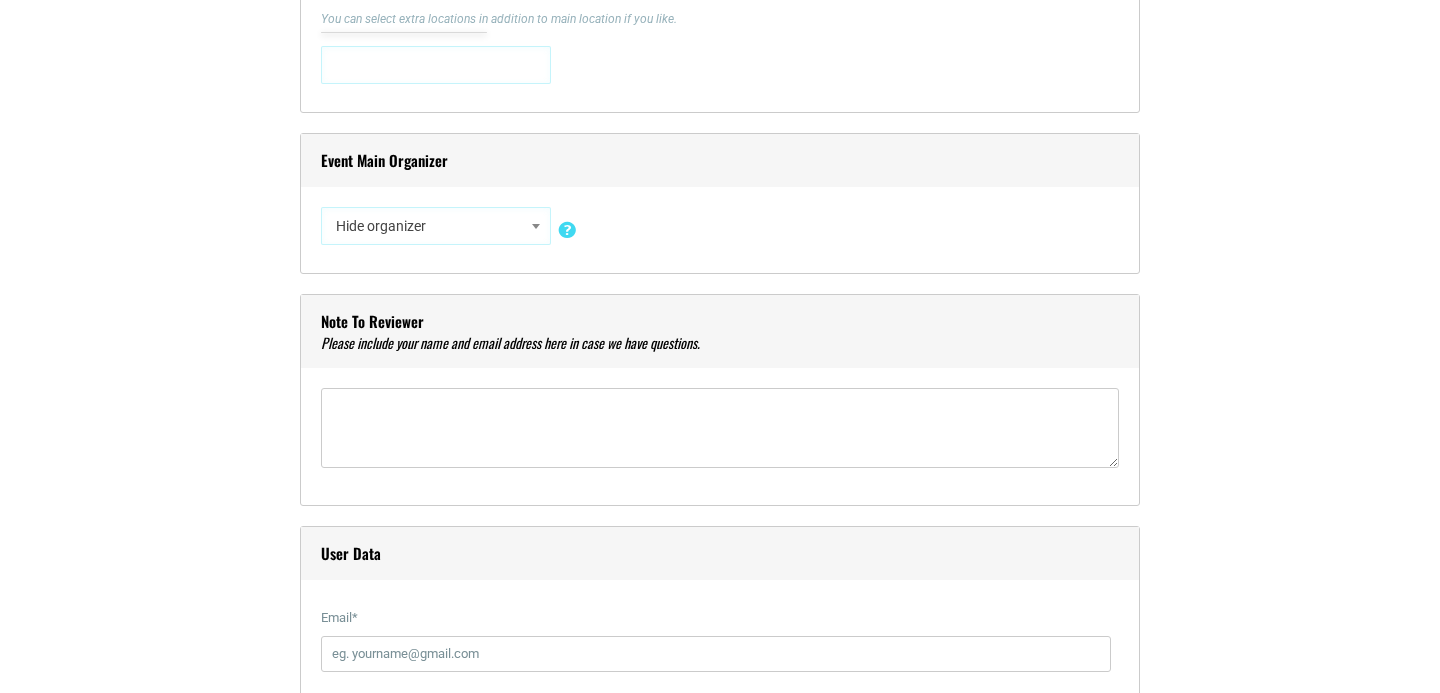scroll, scrollTop: 1755, scrollLeft: 0, axis: vertical 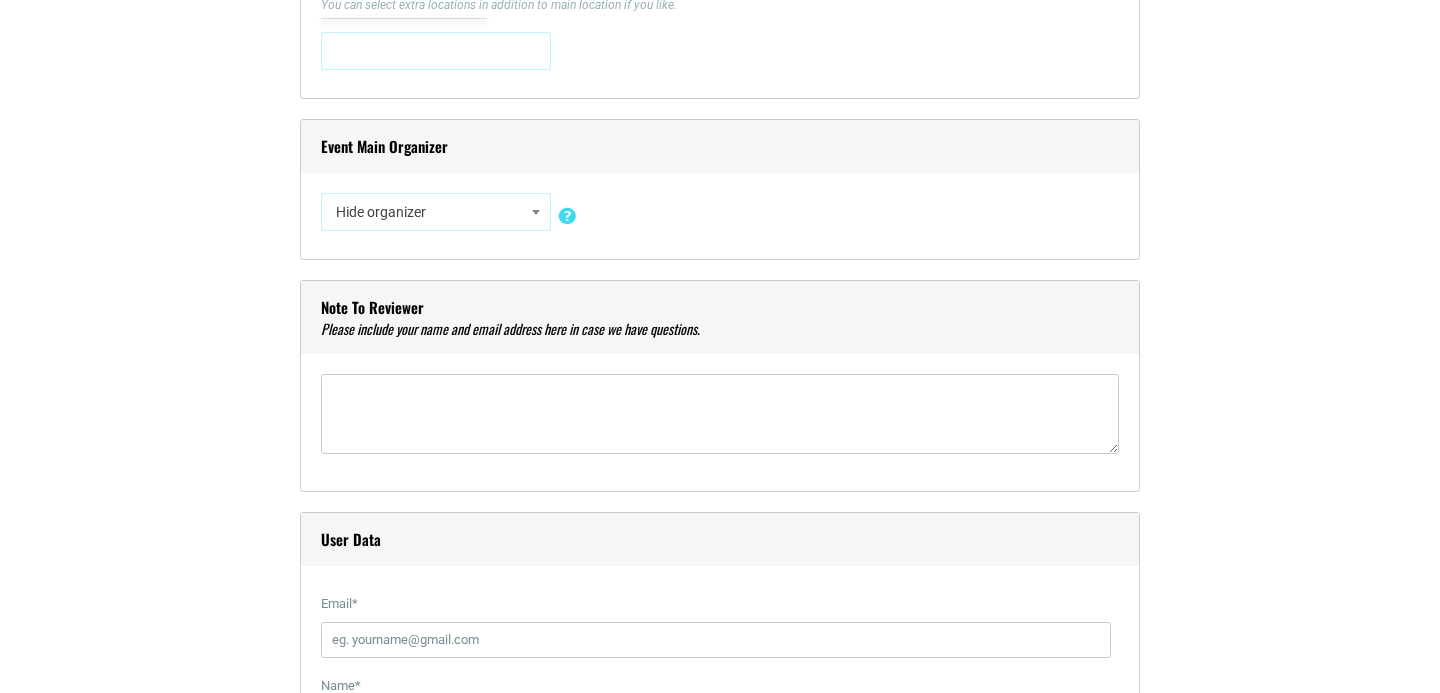 click on "Hide organizer" at bounding box center (436, 212) 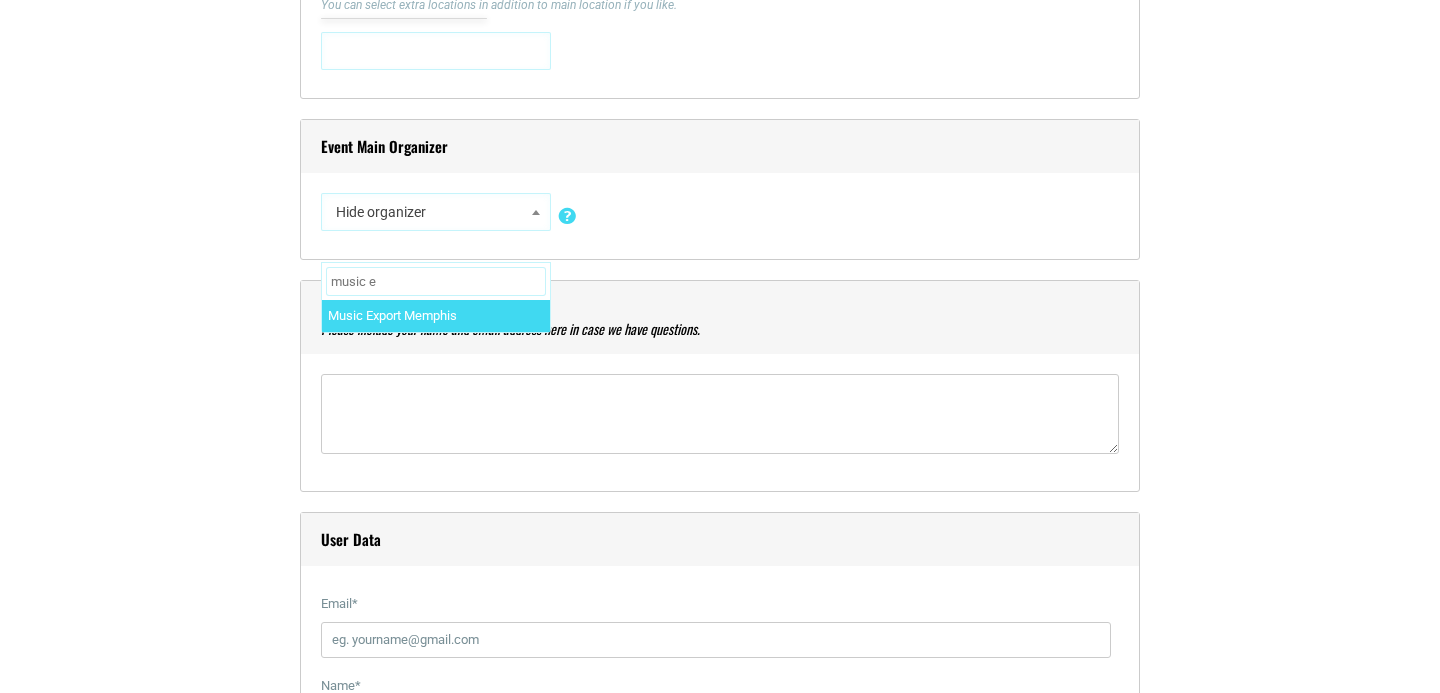 type on "music e" 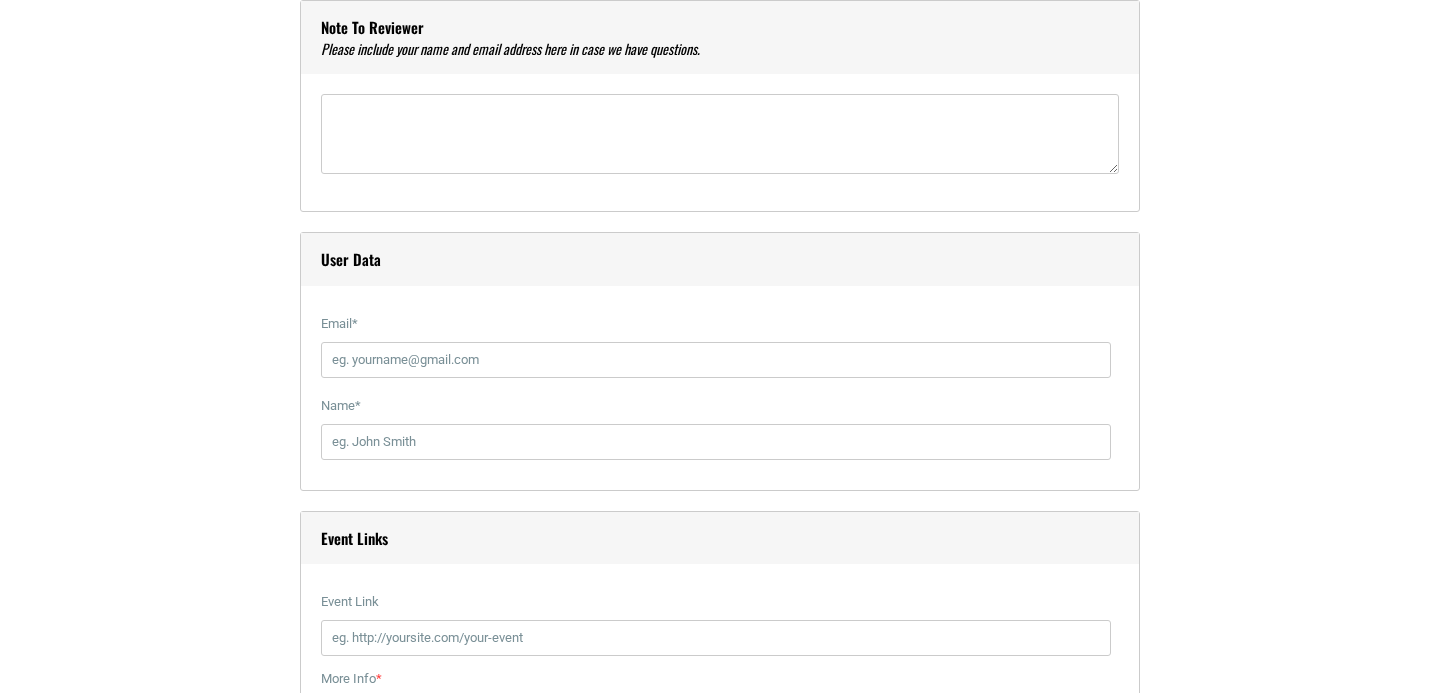 scroll, scrollTop: 2193, scrollLeft: 0, axis: vertical 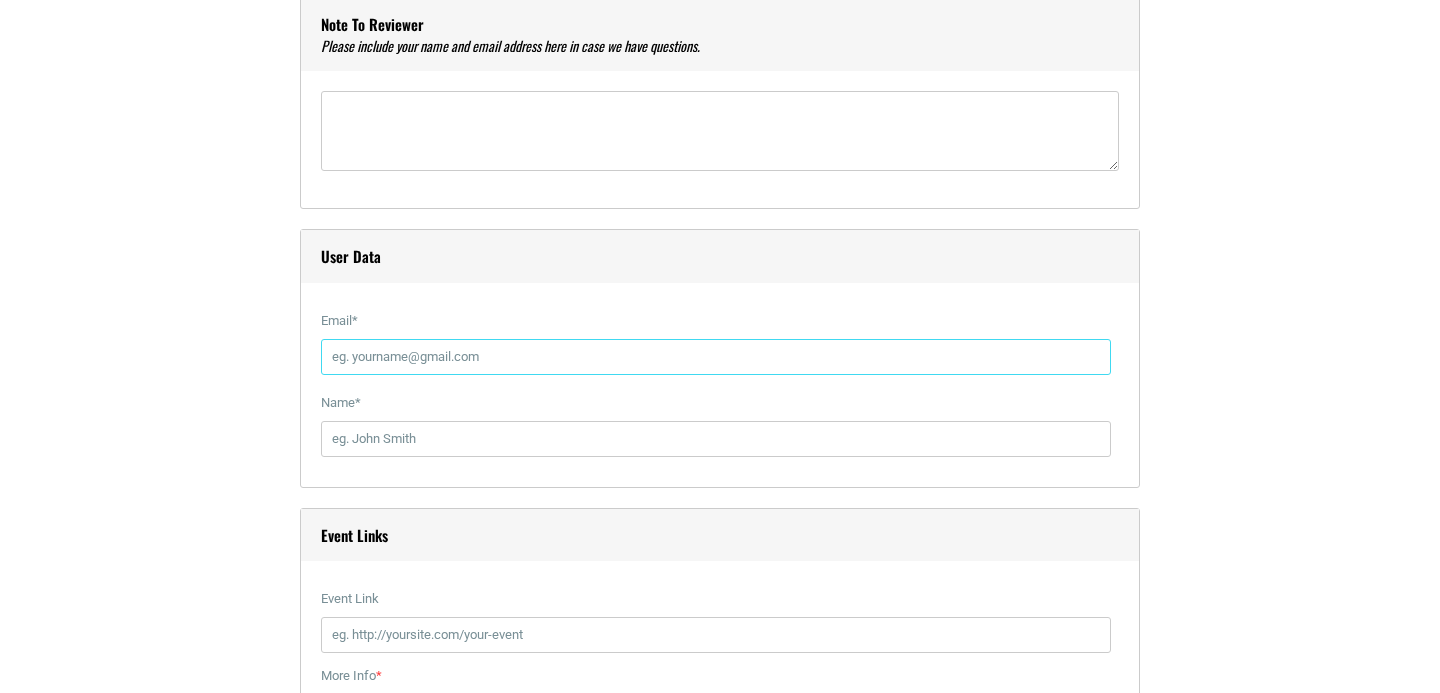 click on "Email *" at bounding box center (716, 357) 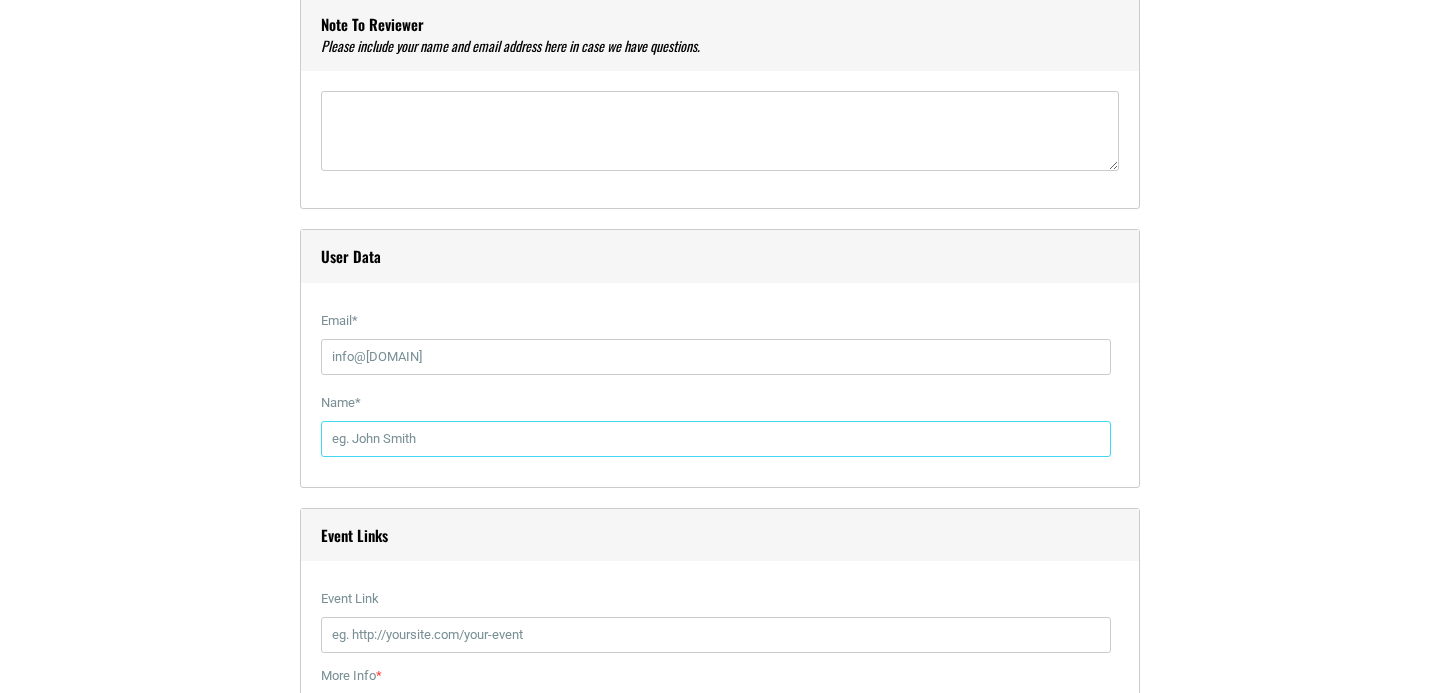 click on "Name *" at bounding box center (716, 439) 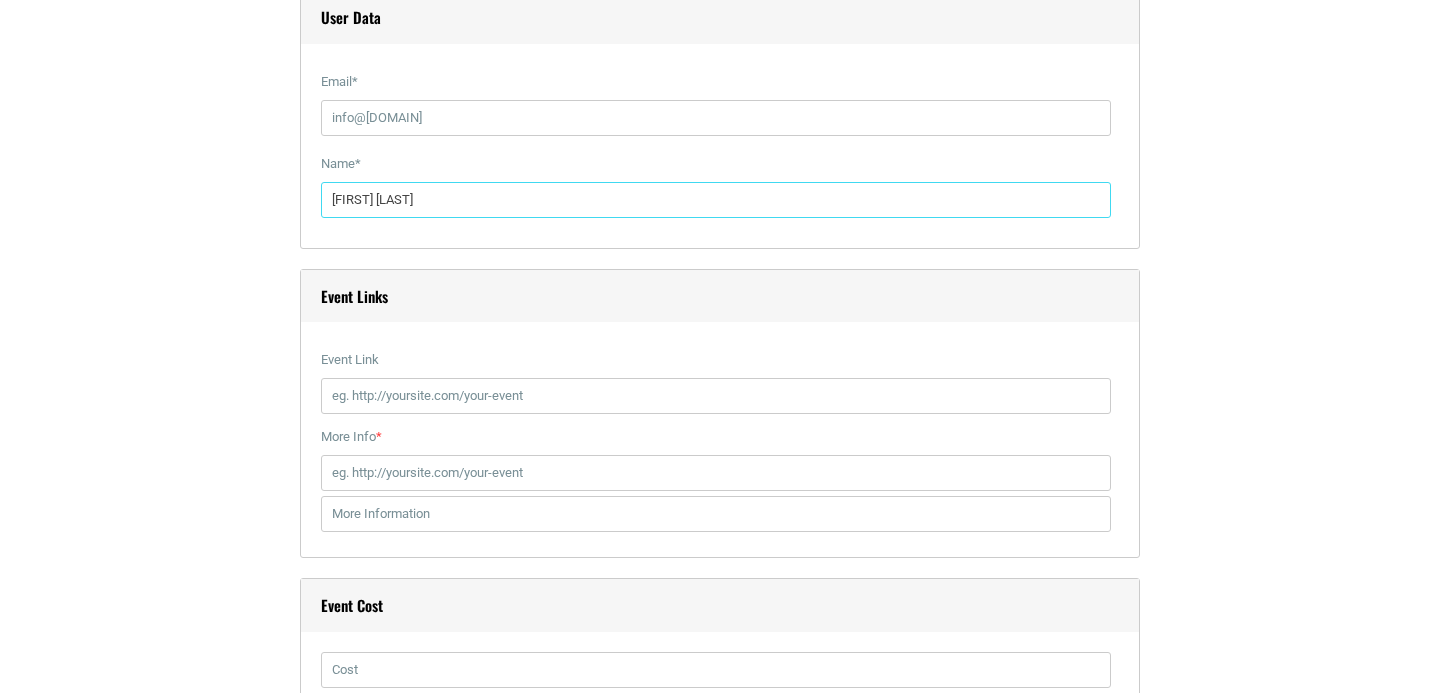 scroll, scrollTop: 2437, scrollLeft: 0, axis: vertical 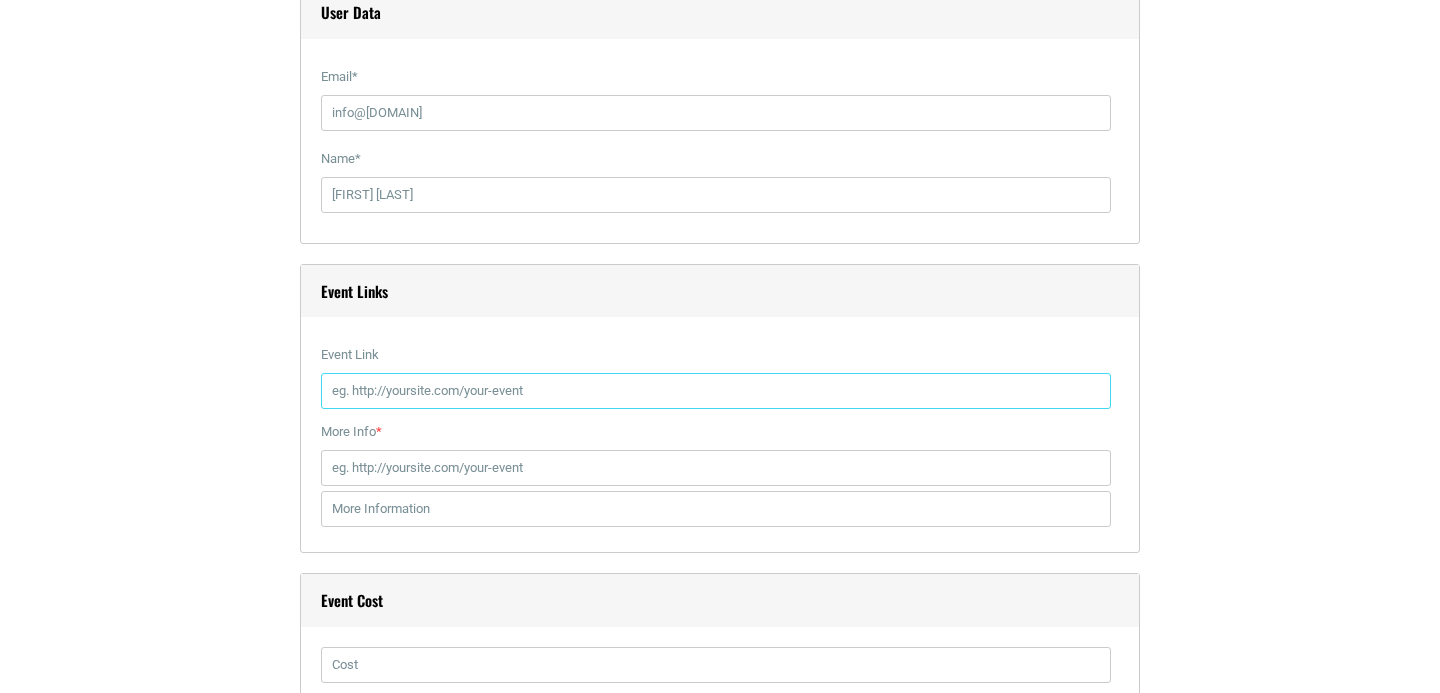 click on "Event Link" at bounding box center [716, 391] 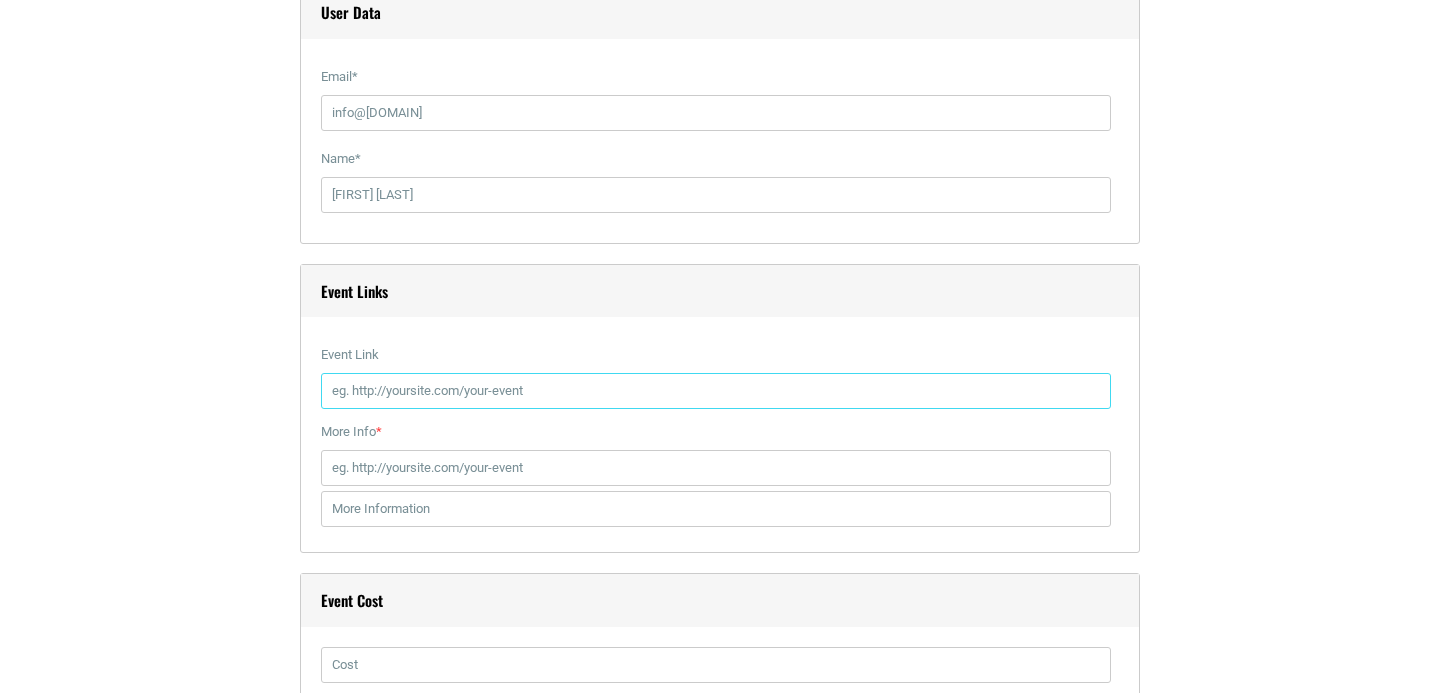 paste on "https://musicexportmemphis.networkforgood.com/events/[NUMBER]-[EVENT_NAME]" 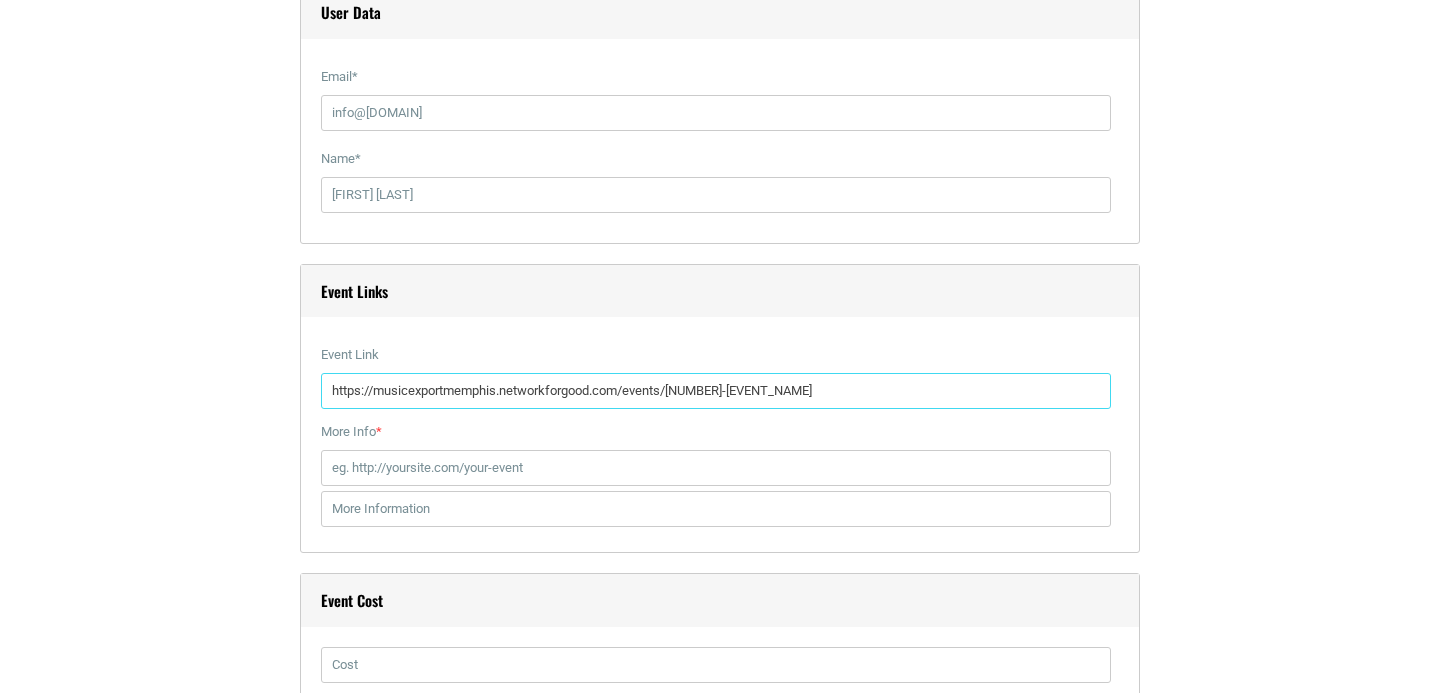 type on "https://musicexportmemphis.networkforgood.com/events/[NUMBER]-[EVENT_NAME]" 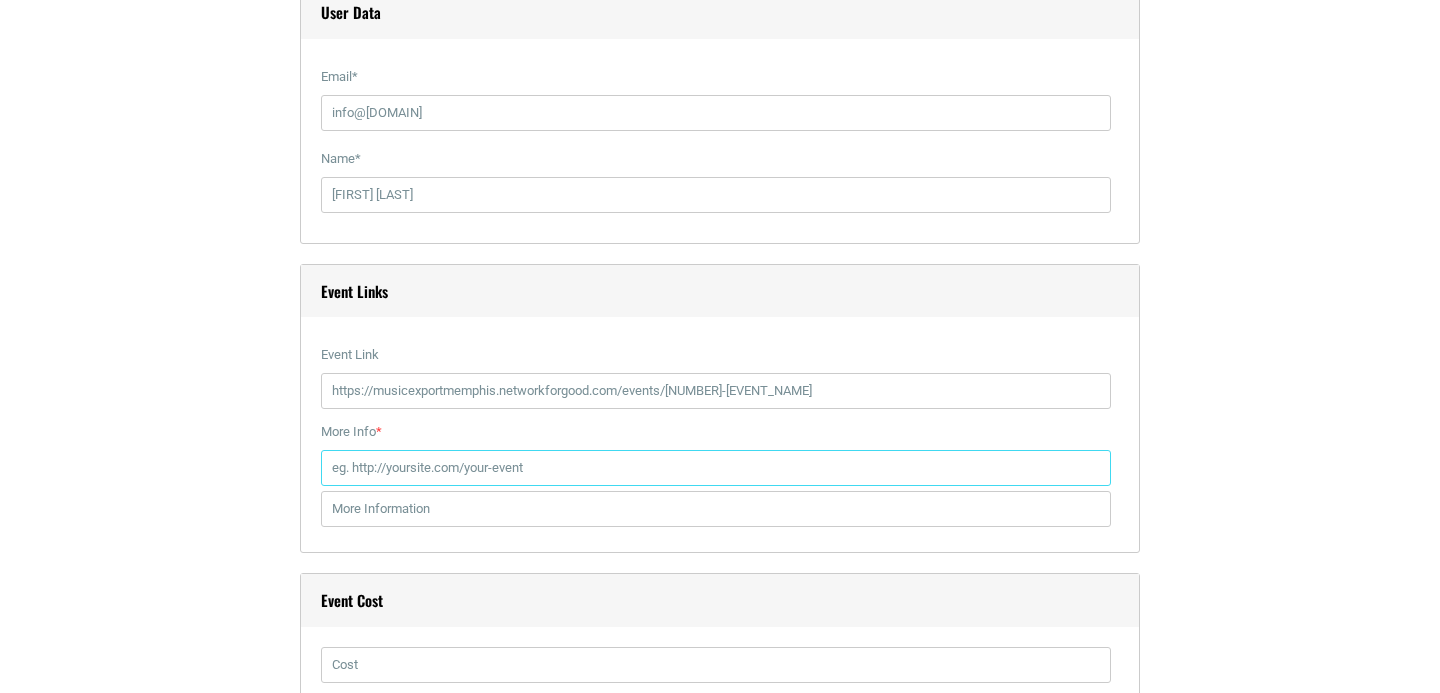 click on "More Info  *" at bounding box center [716, 468] 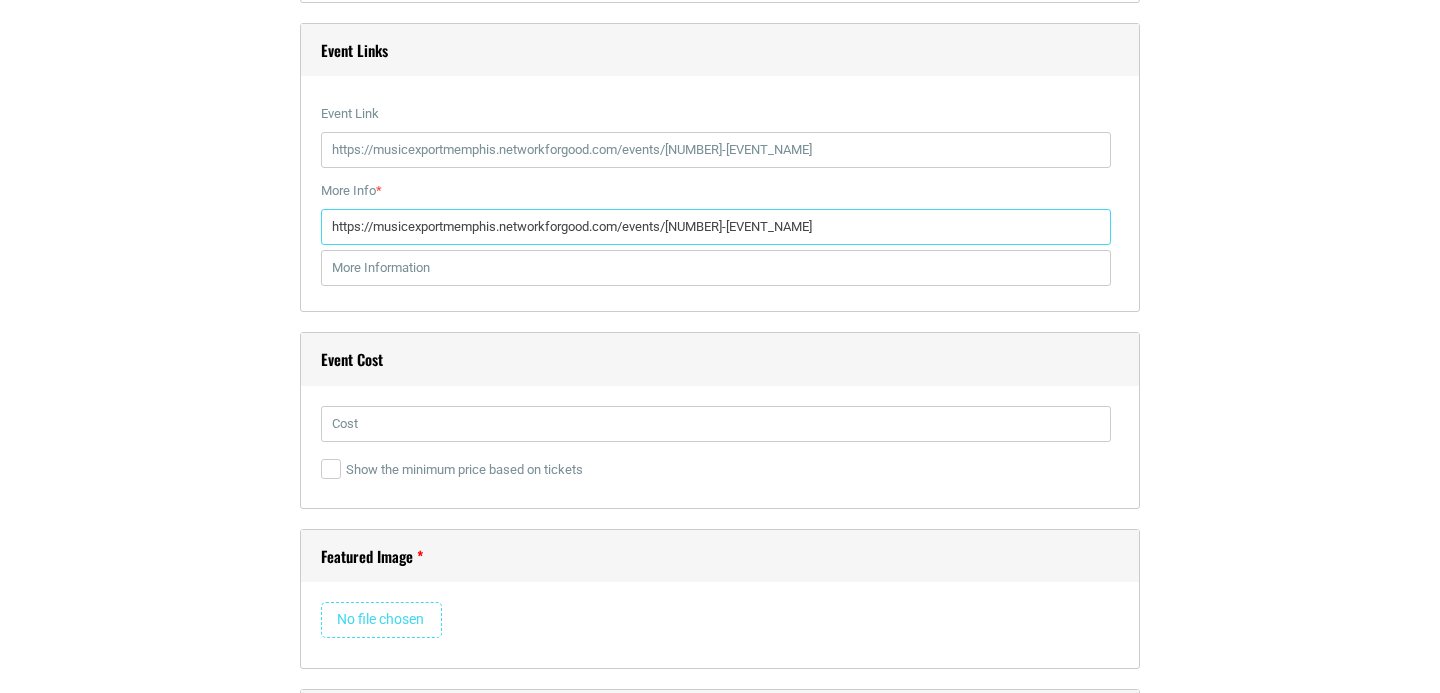 scroll, scrollTop: 2692, scrollLeft: 0, axis: vertical 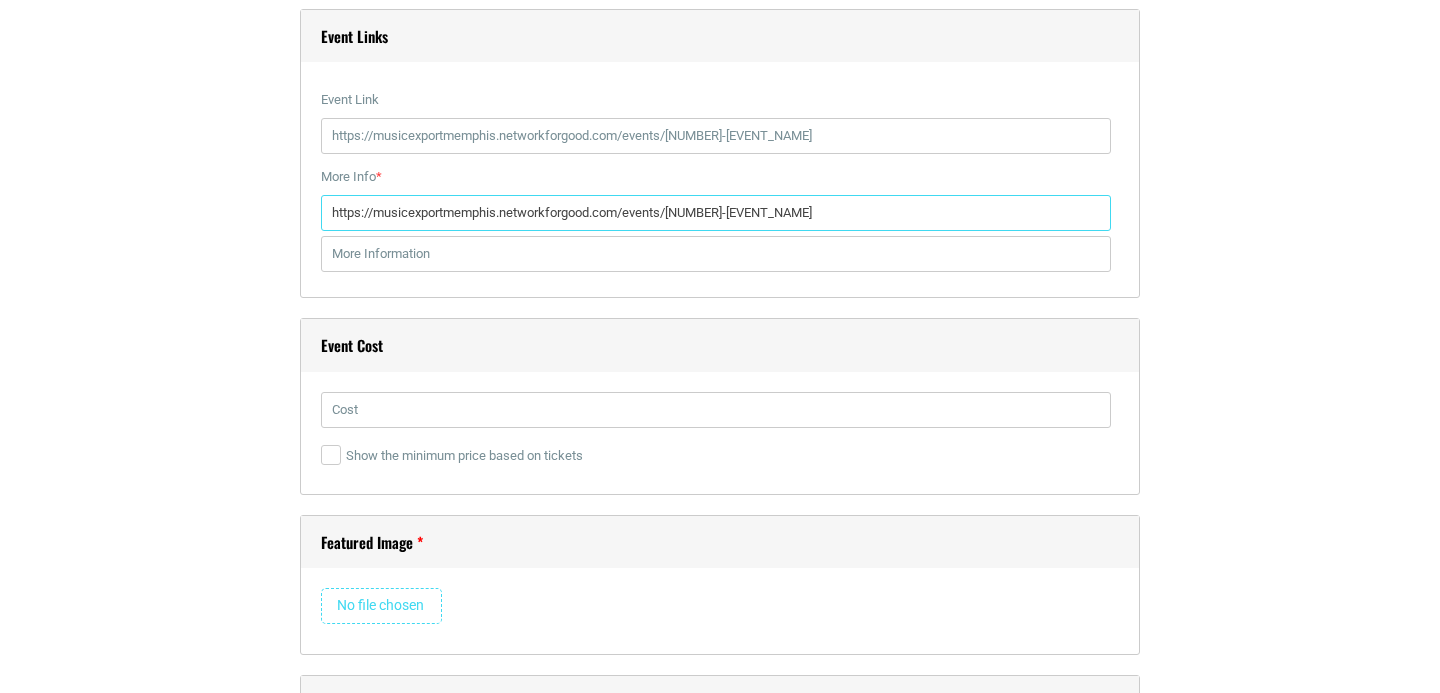 type on "https://musicexportmemphis.networkforgood.com/events/[NUMBER]-[EVENT_NAME]" 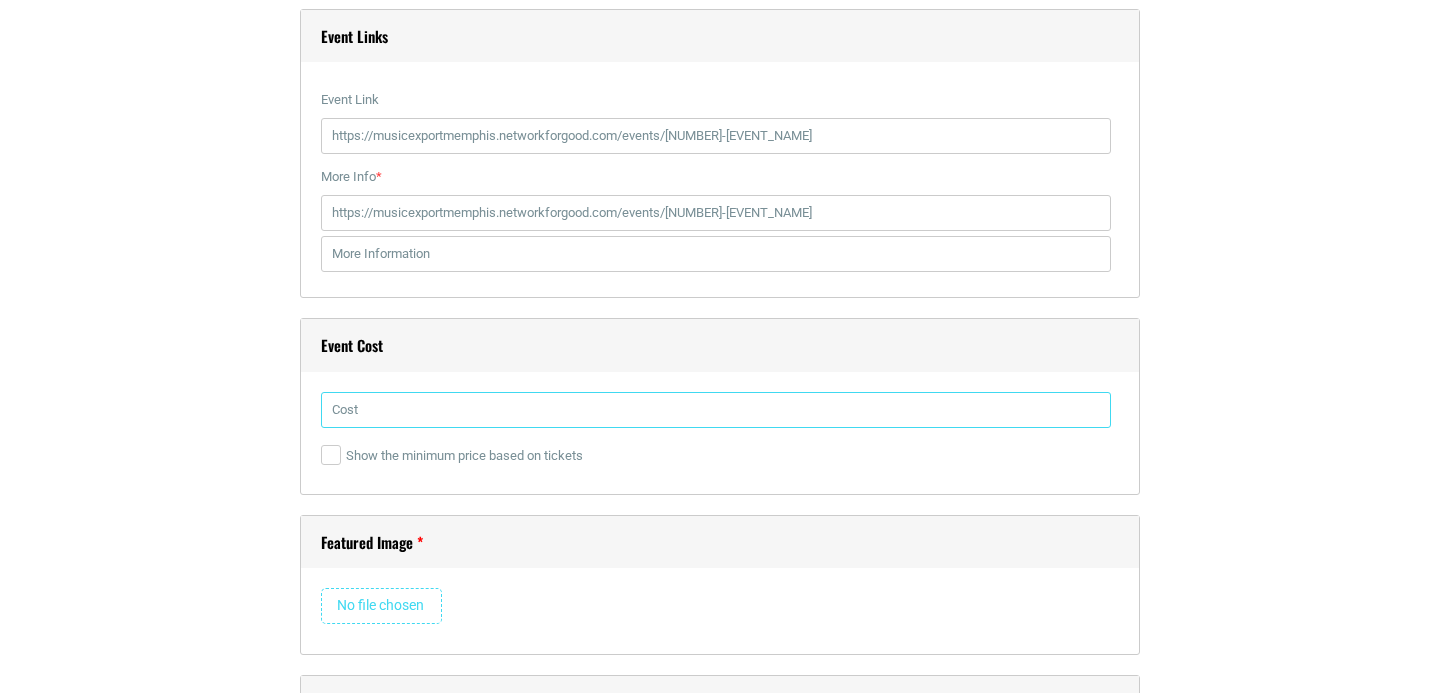 click at bounding box center [716, 410] 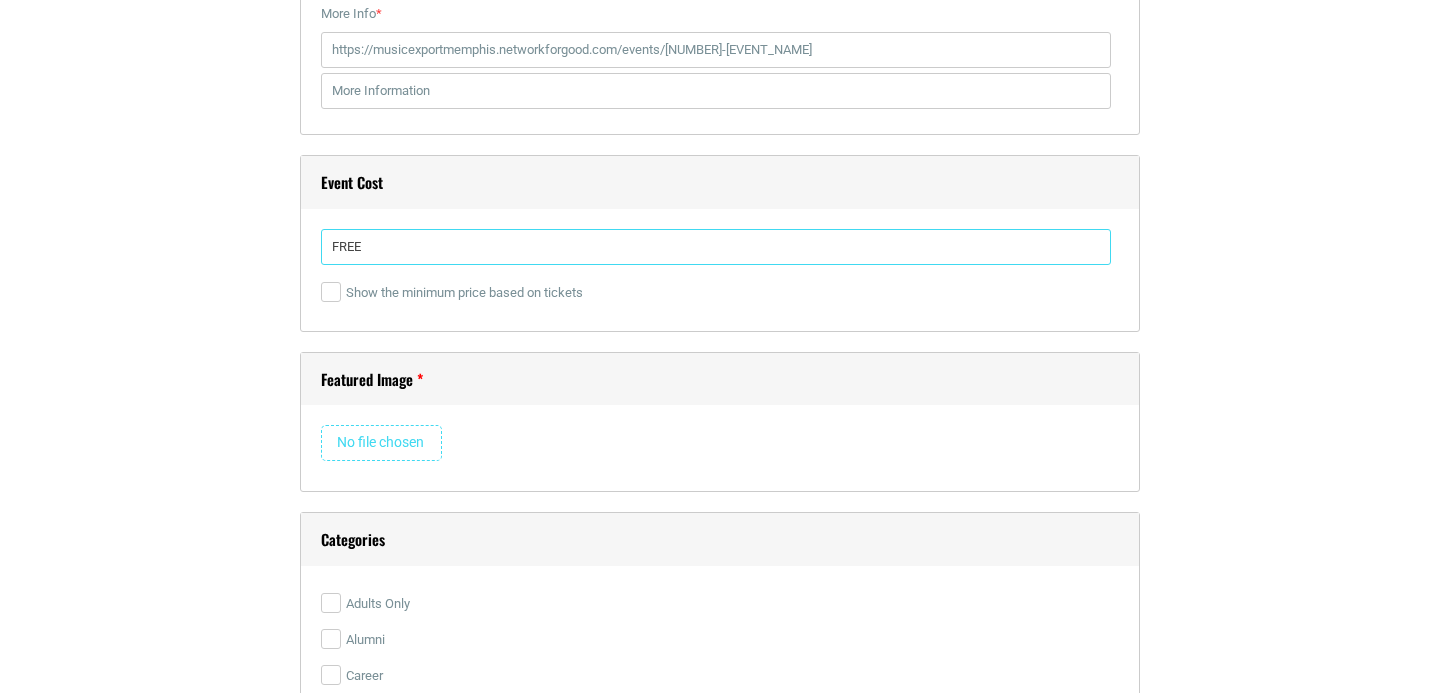 scroll, scrollTop: 2880, scrollLeft: 0, axis: vertical 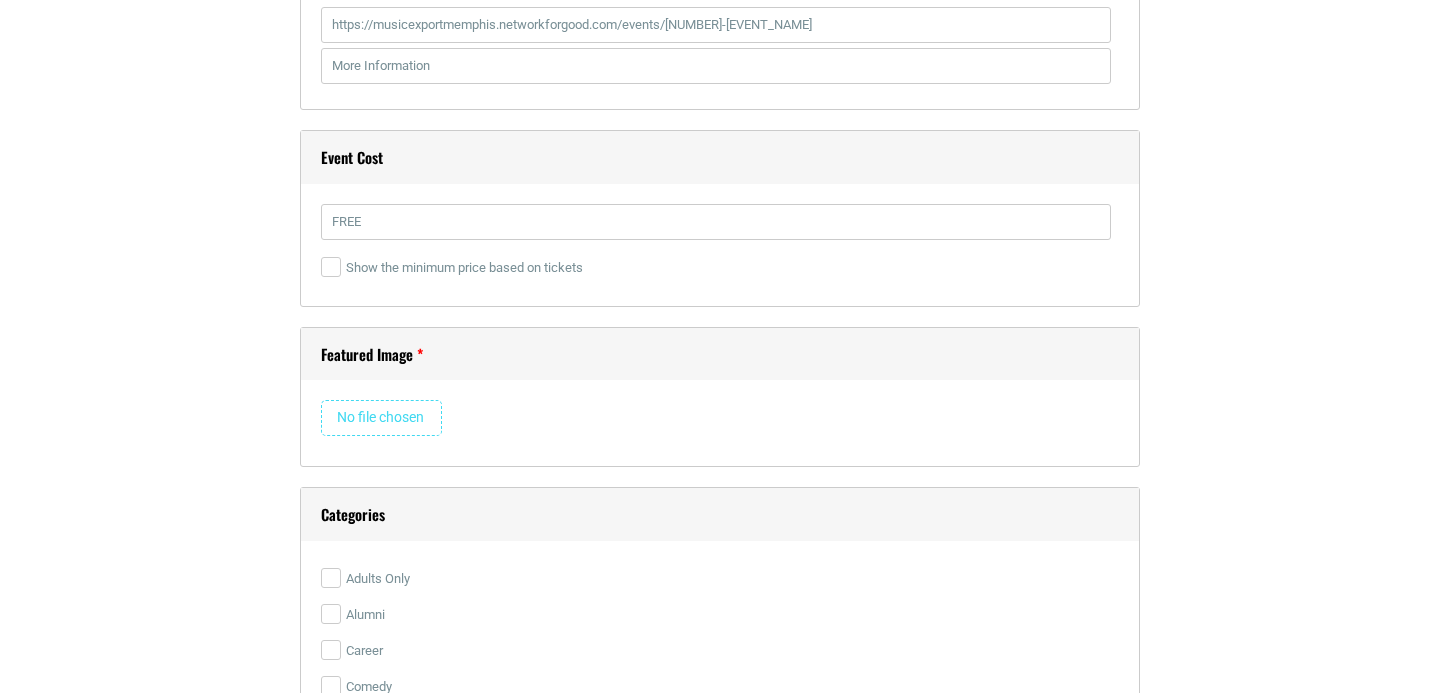 click at bounding box center (381, 418) 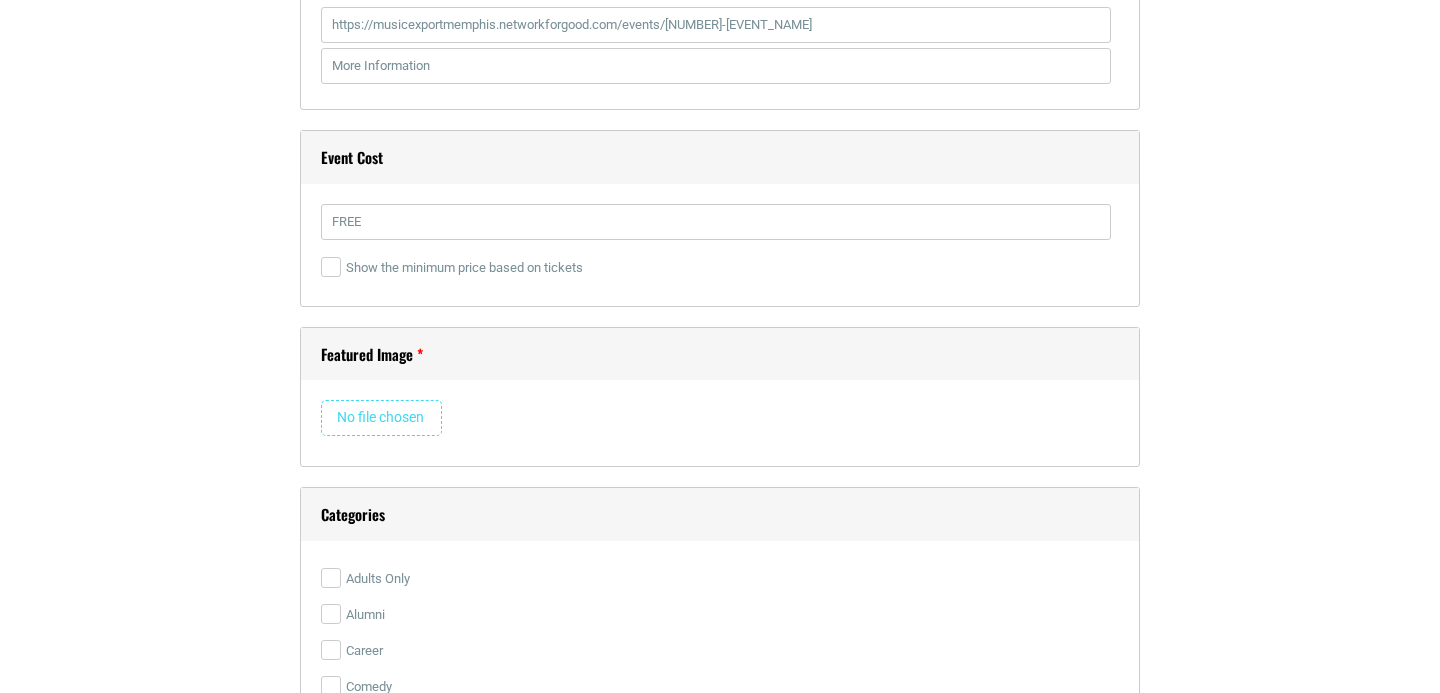 type on "C:\fakepath\PureMemphisHappyHour-Preview-4x3-IG.png" 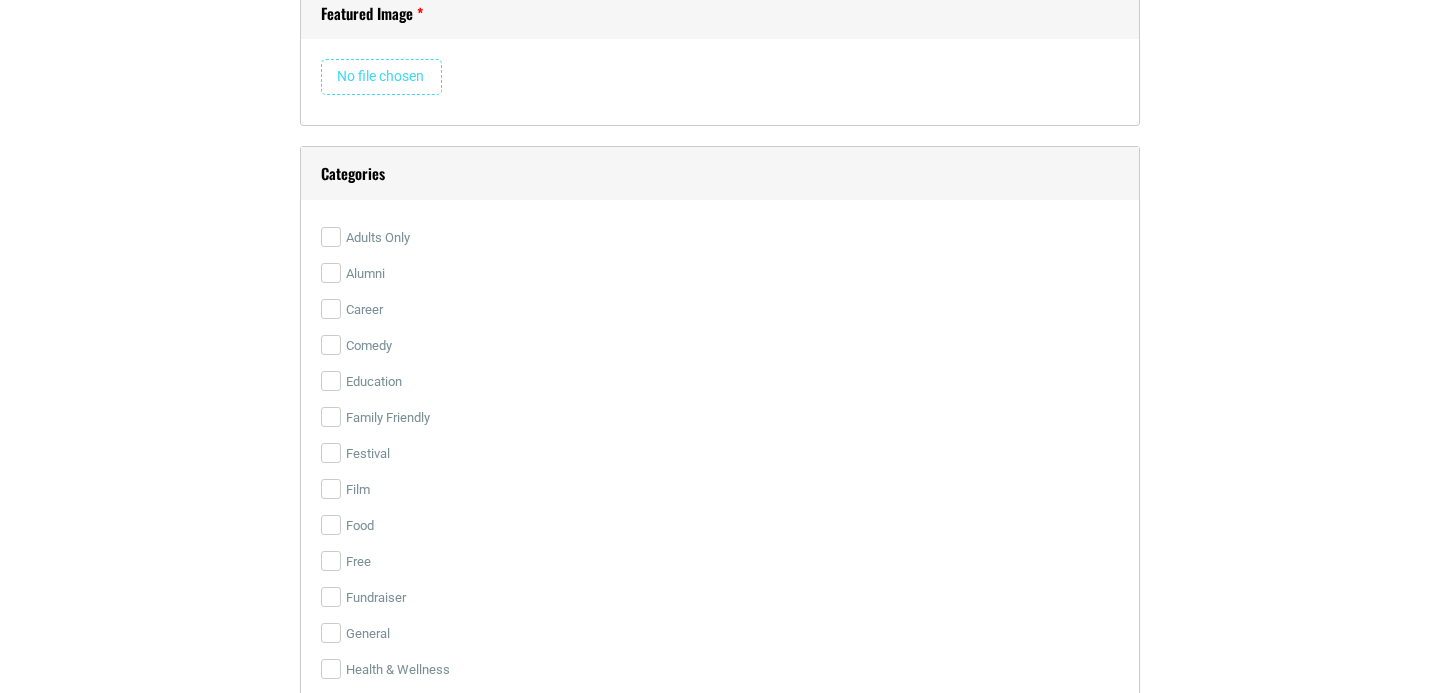 scroll, scrollTop: 3225, scrollLeft: 0, axis: vertical 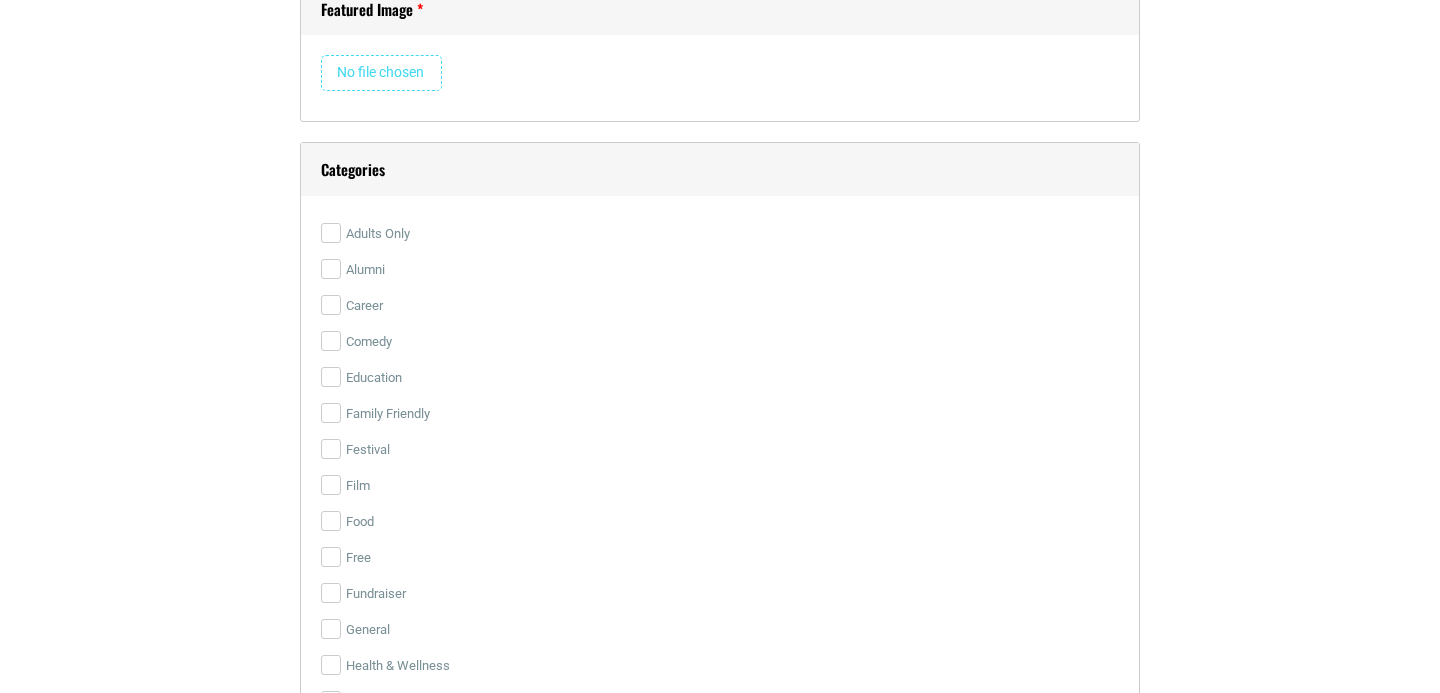 type 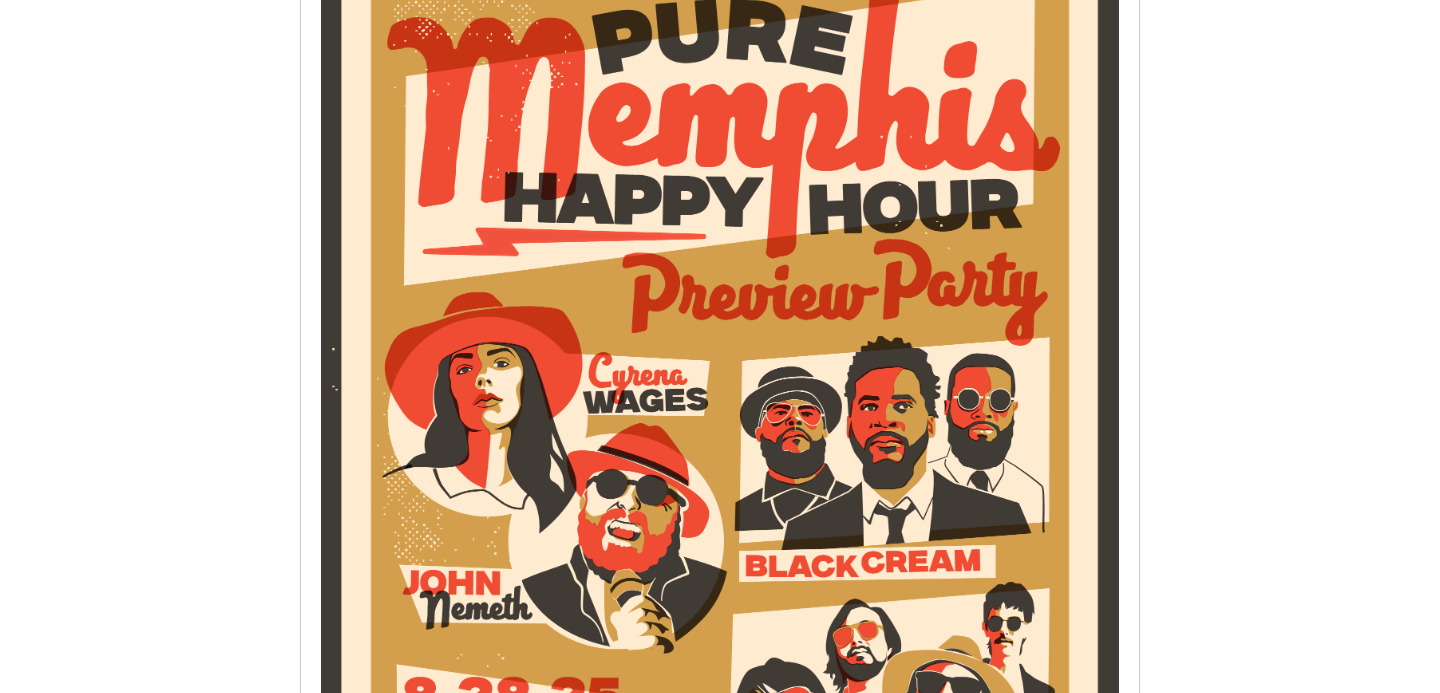 click on "Family Friendly" at bounding box center (331, 1285) 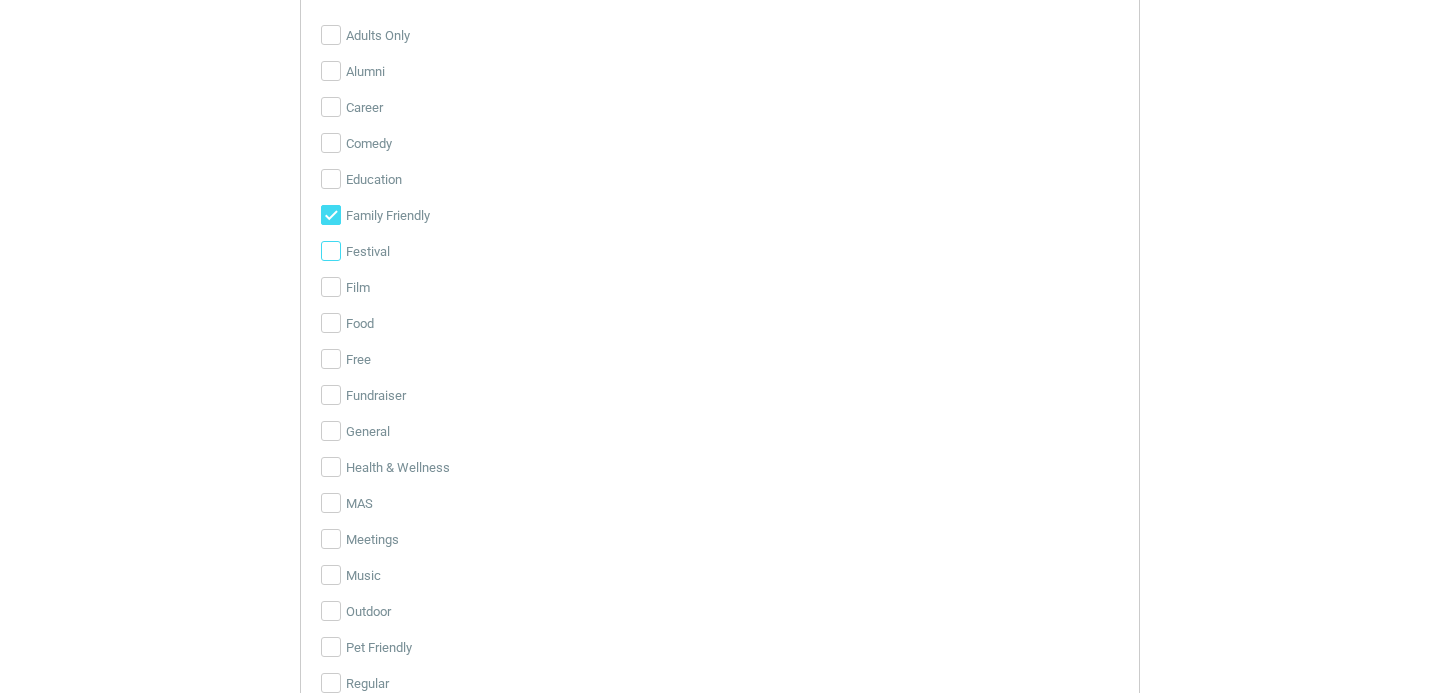 click on "Festival" at bounding box center (331, 251) 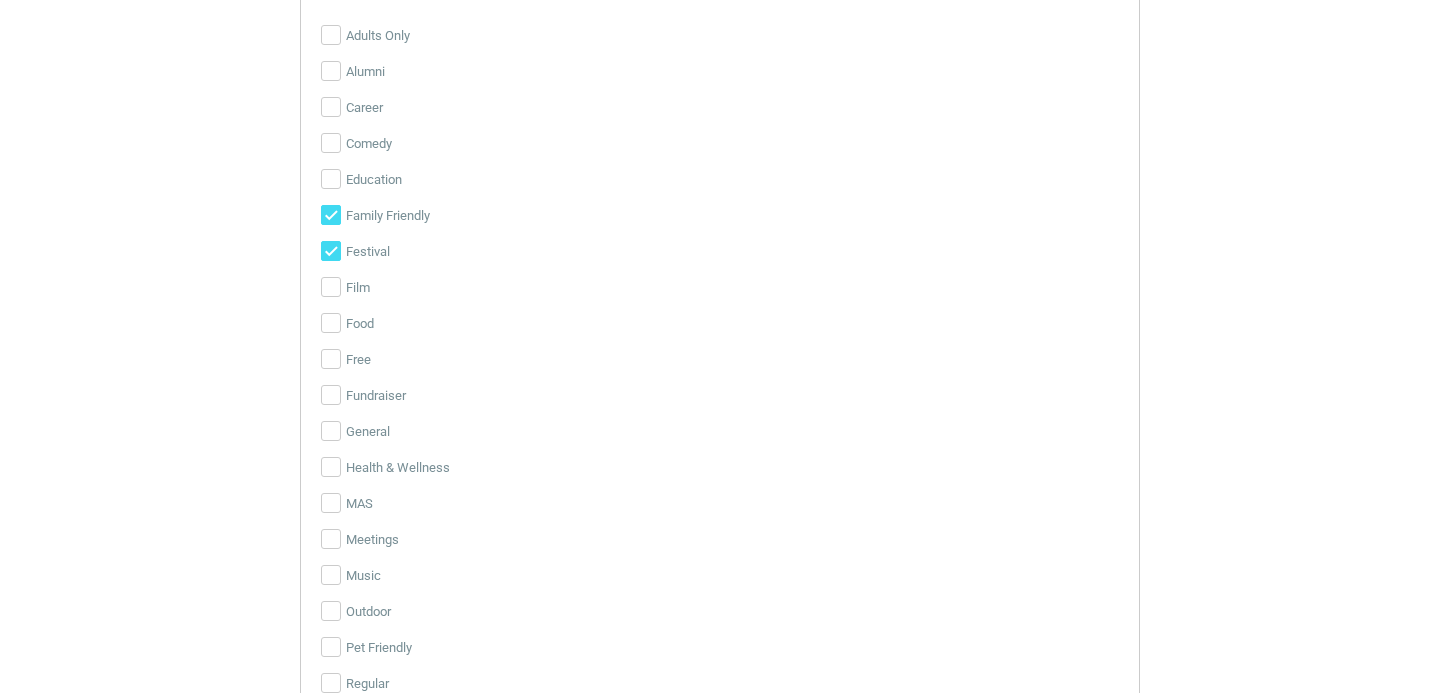 click on "Festival" at bounding box center [331, 251] 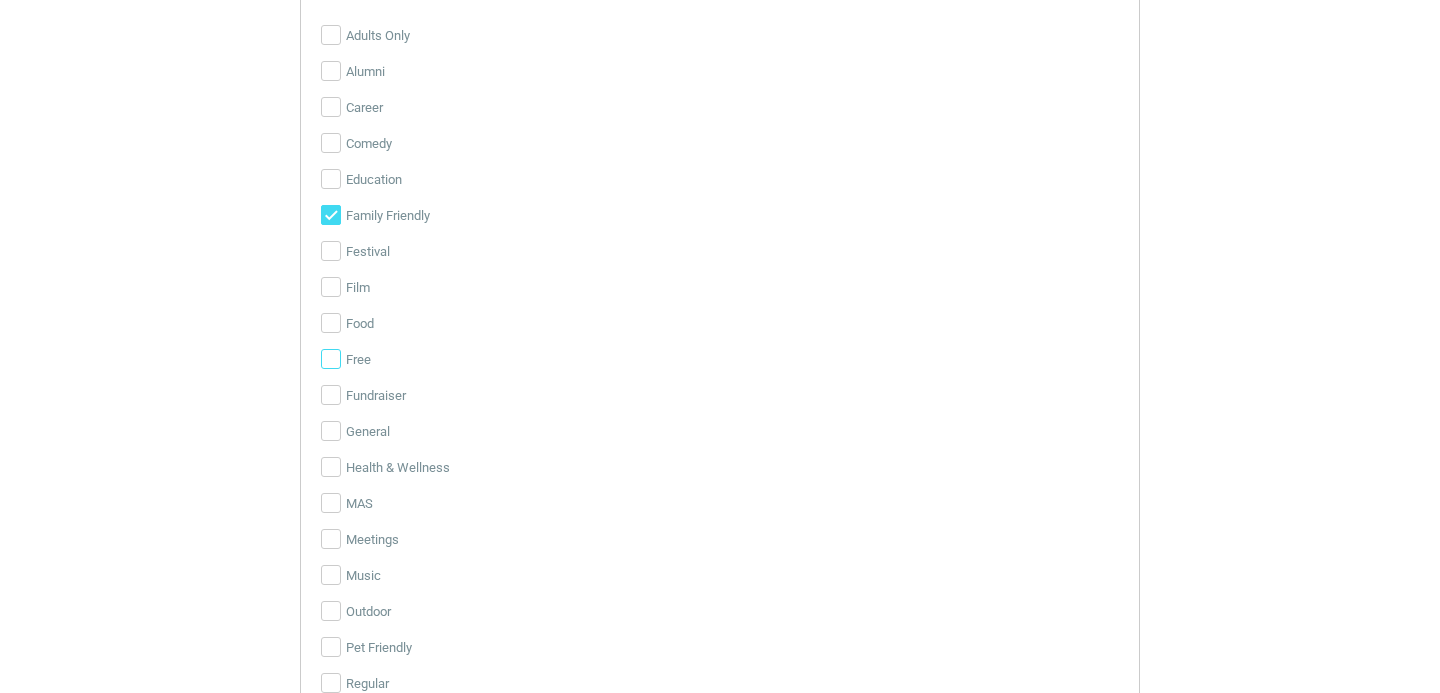 click on "Free" at bounding box center (331, 359) 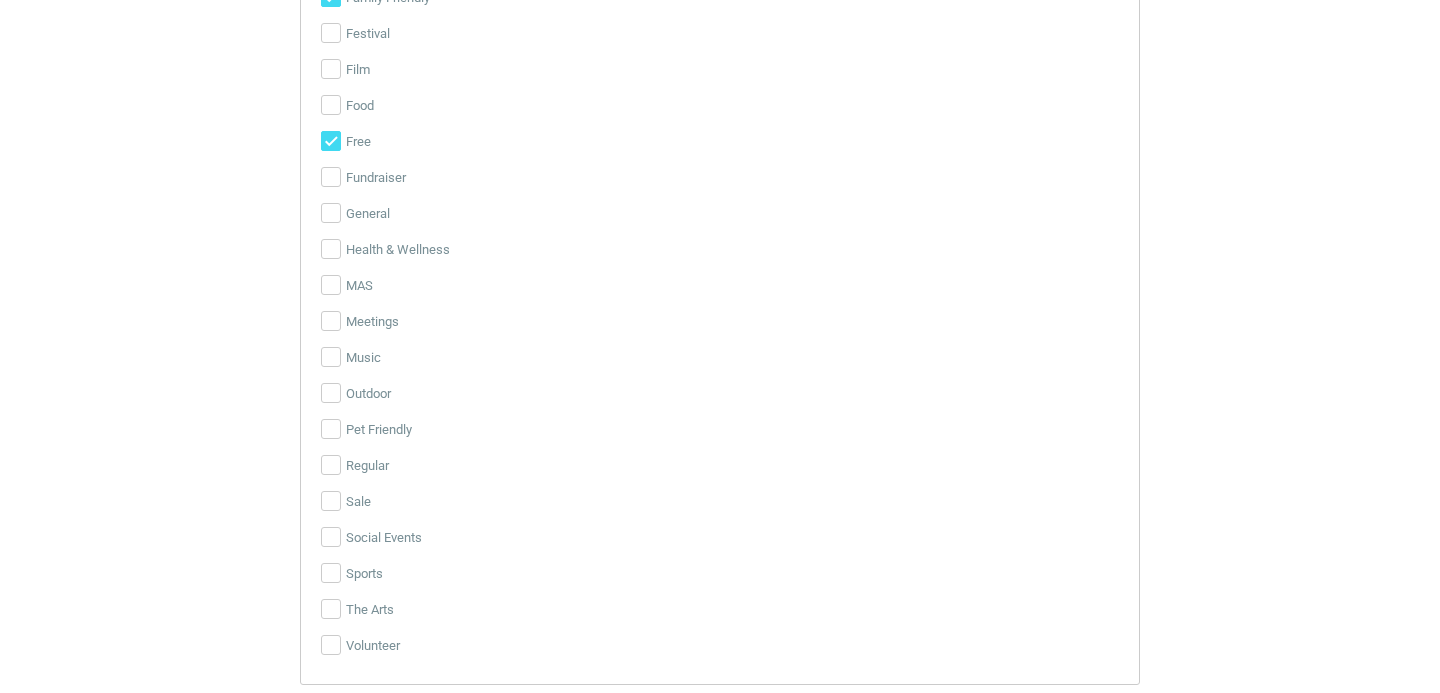 scroll, scrollTop: 4718, scrollLeft: 0, axis: vertical 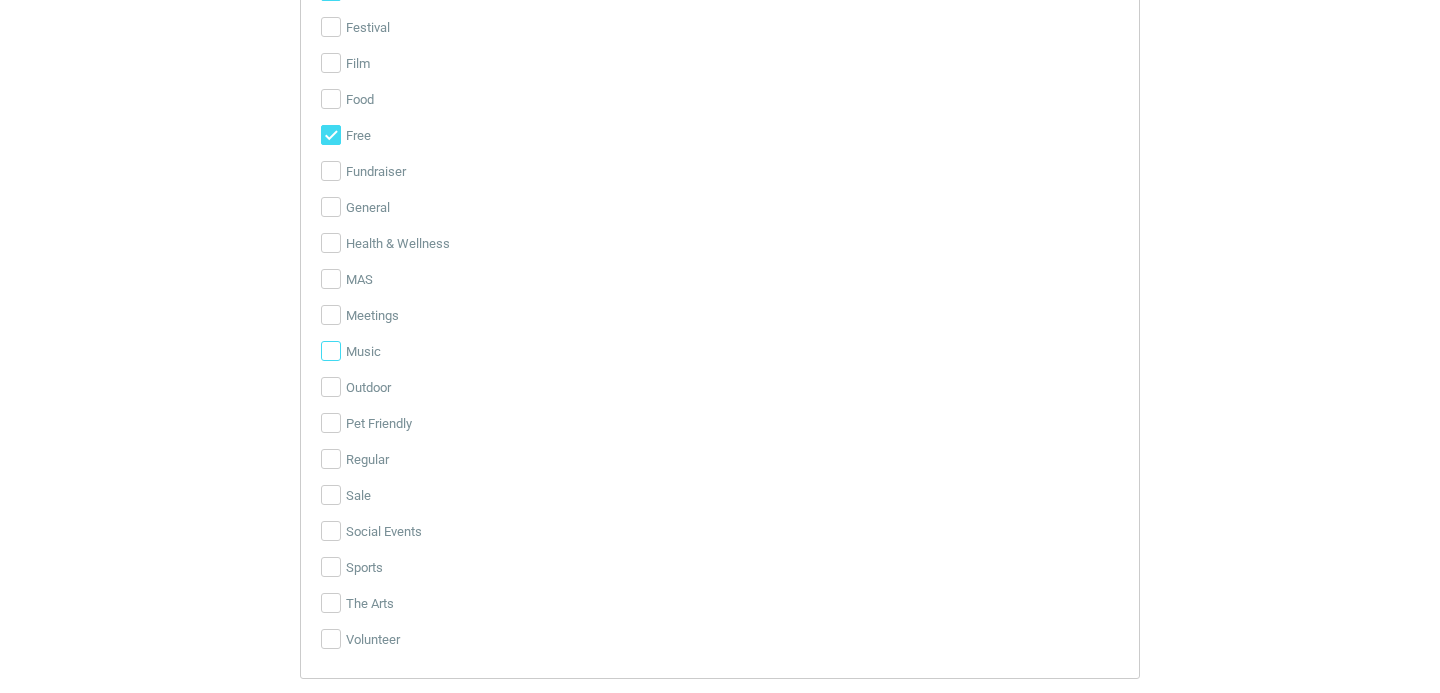 click on "Music" at bounding box center (331, 351) 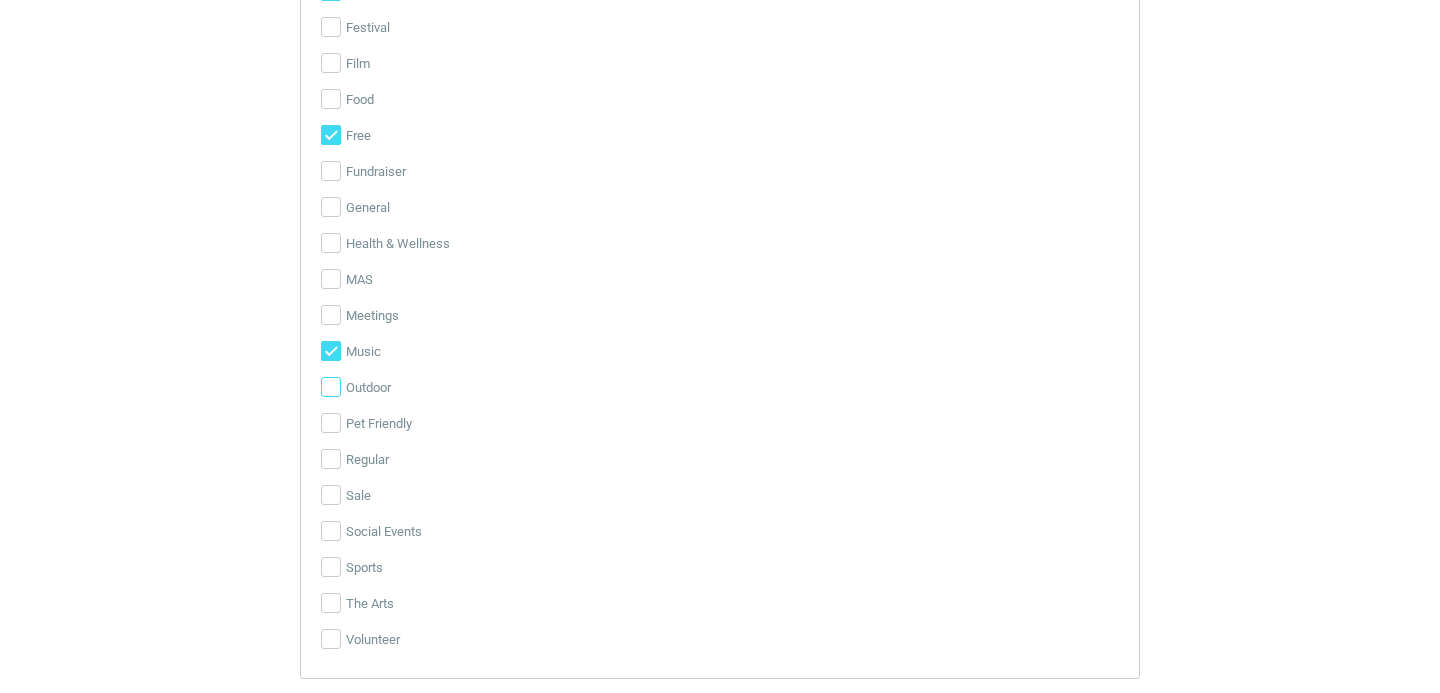 click on "Outdoor" at bounding box center (331, 387) 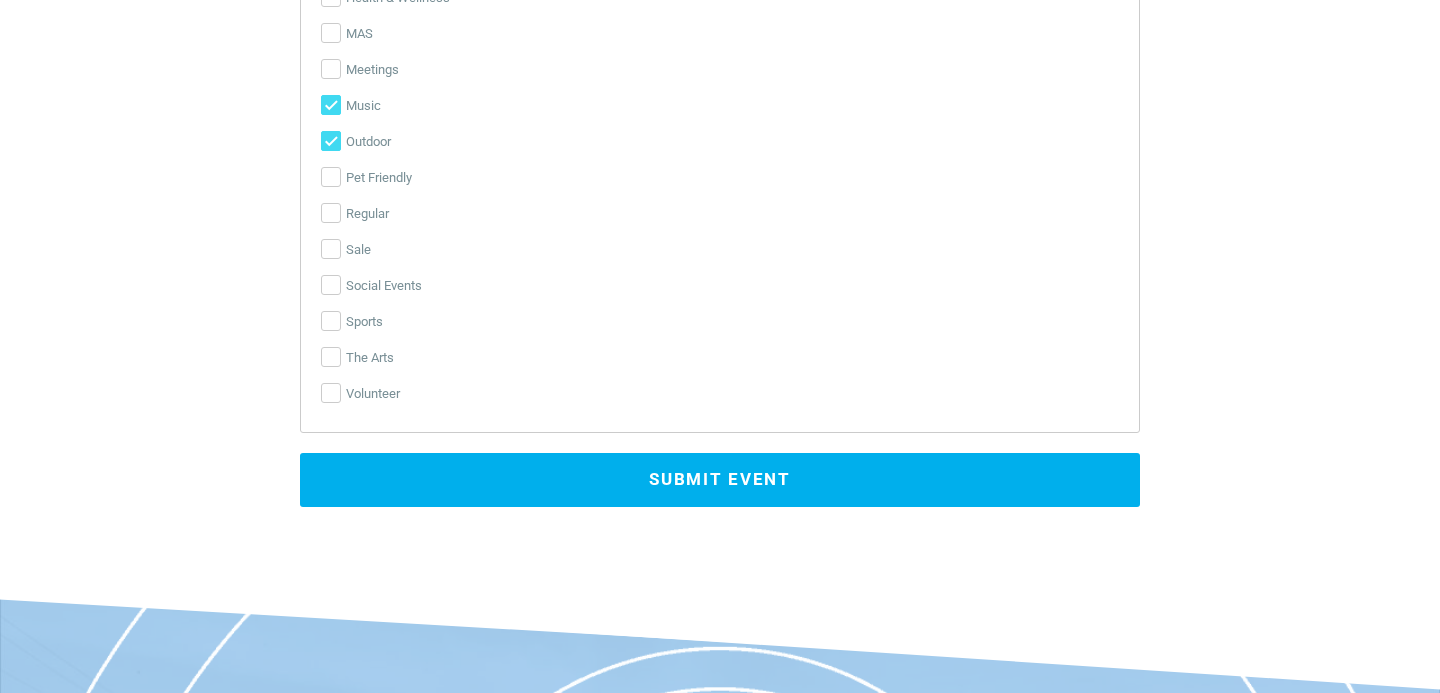 click on "Submit Event" at bounding box center (720, 480) 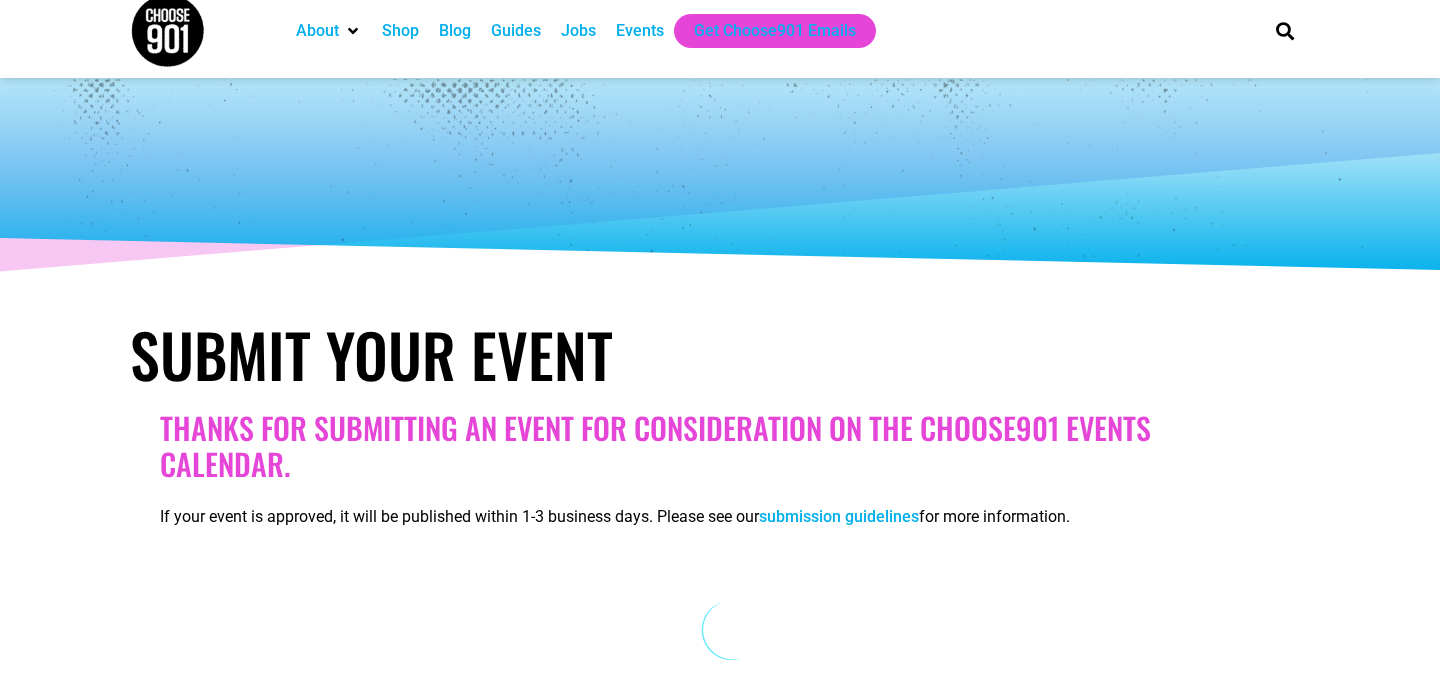 scroll, scrollTop: 0, scrollLeft: 0, axis: both 